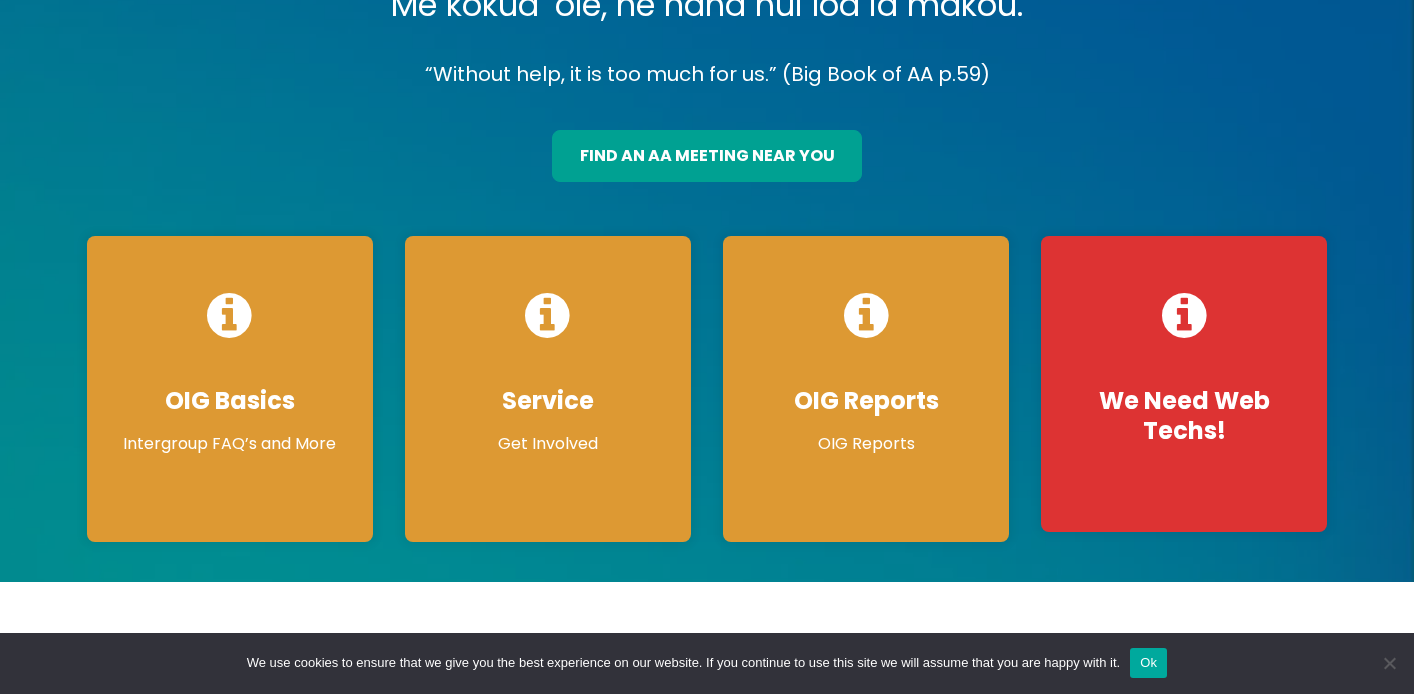 scroll, scrollTop: 0, scrollLeft: 0, axis: both 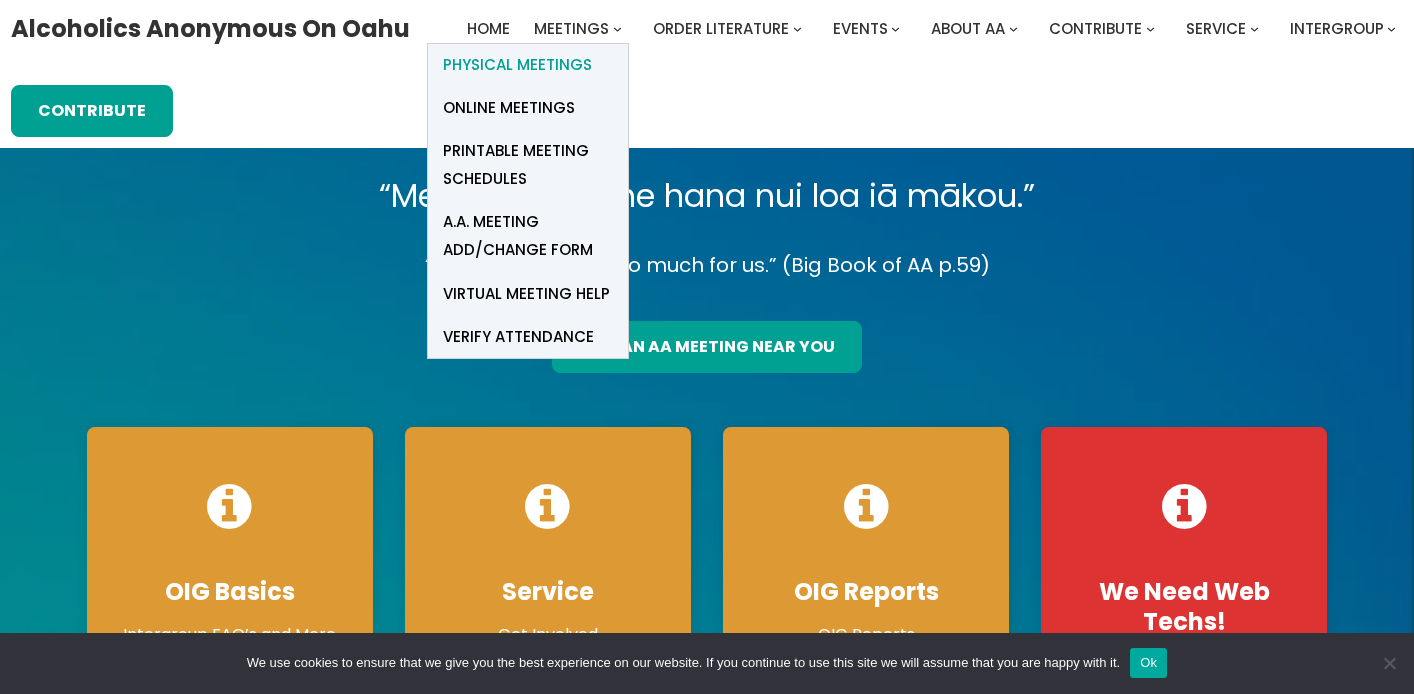 click on "Physical Meetings" at bounding box center (517, 65) 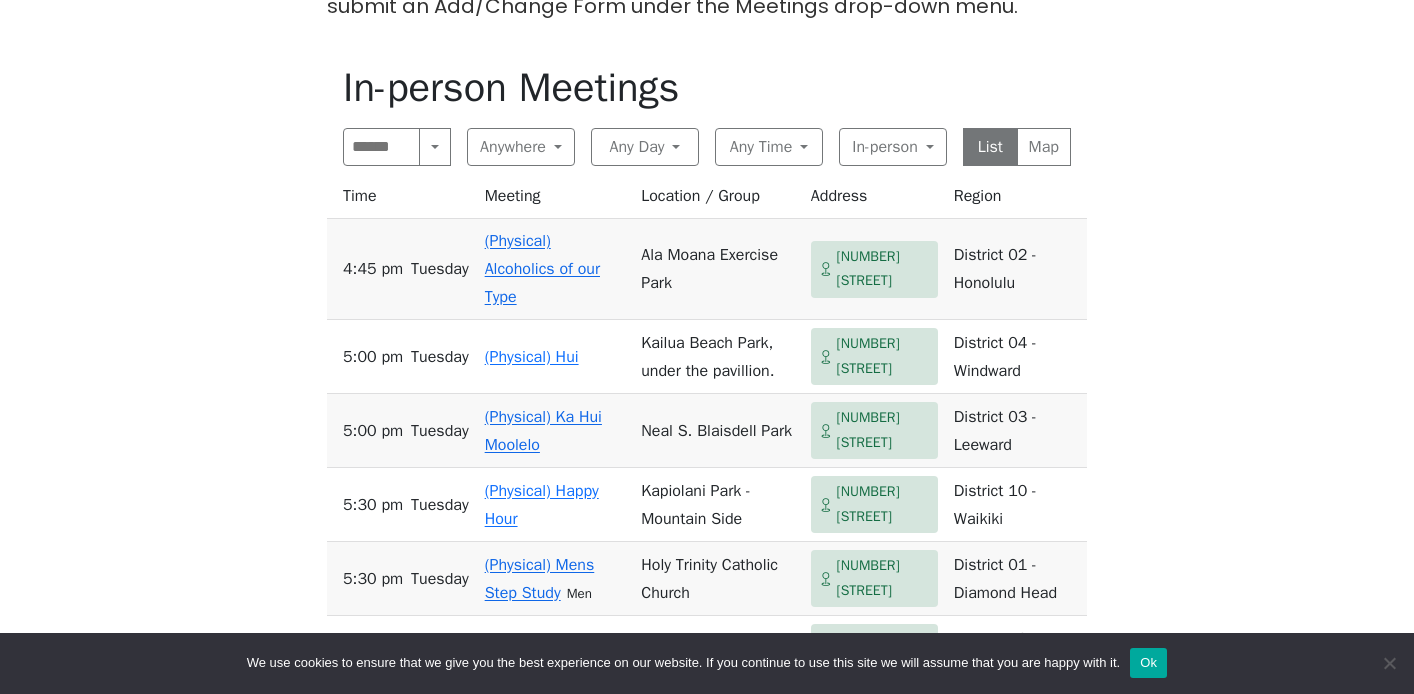 scroll, scrollTop: 647, scrollLeft: 0, axis: vertical 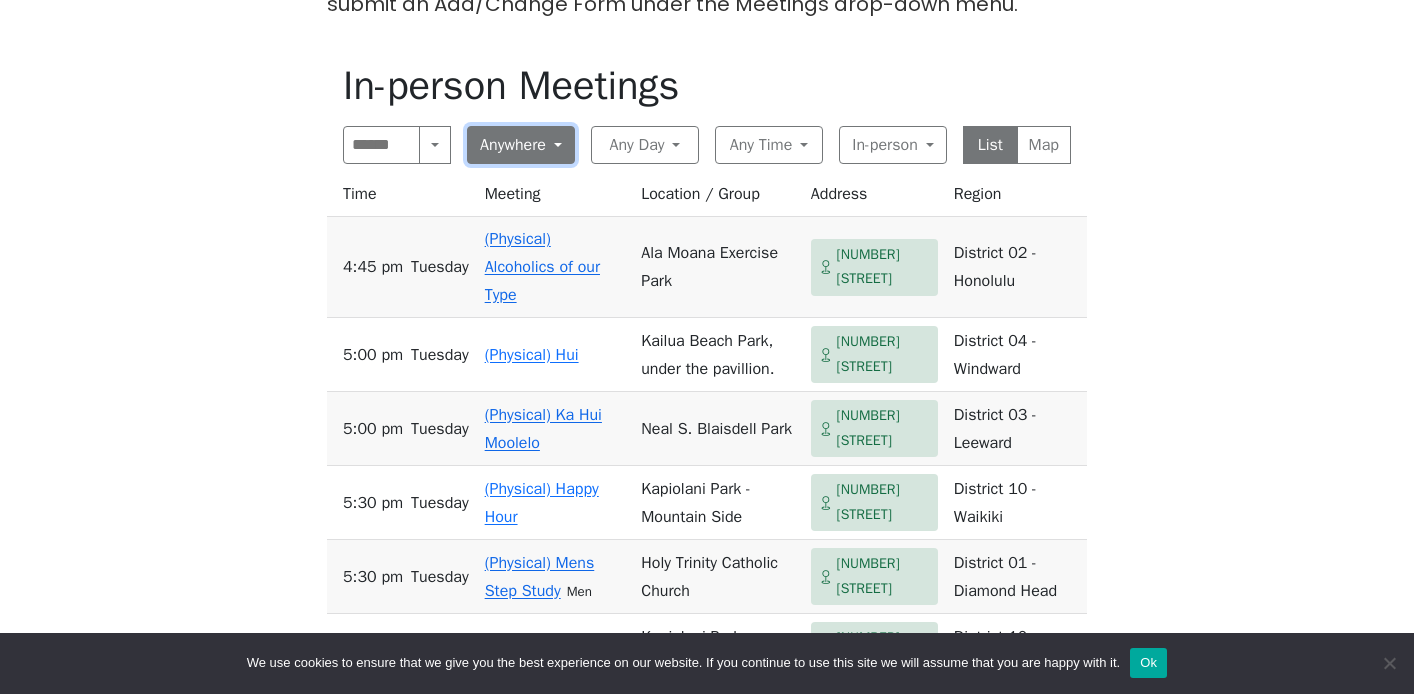 click on "Anywhere" at bounding box center [521, 145] 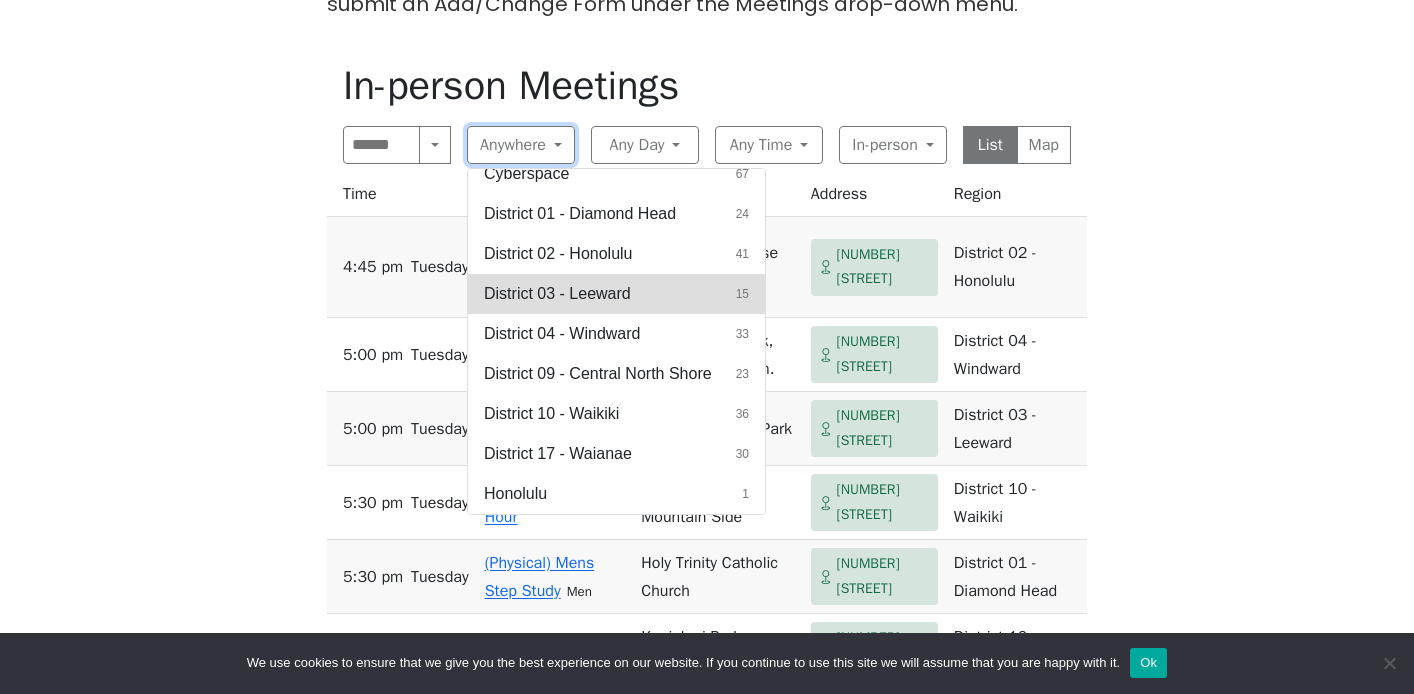 scroll, scrollTop: 0, scrollLeft: 0, axis: both 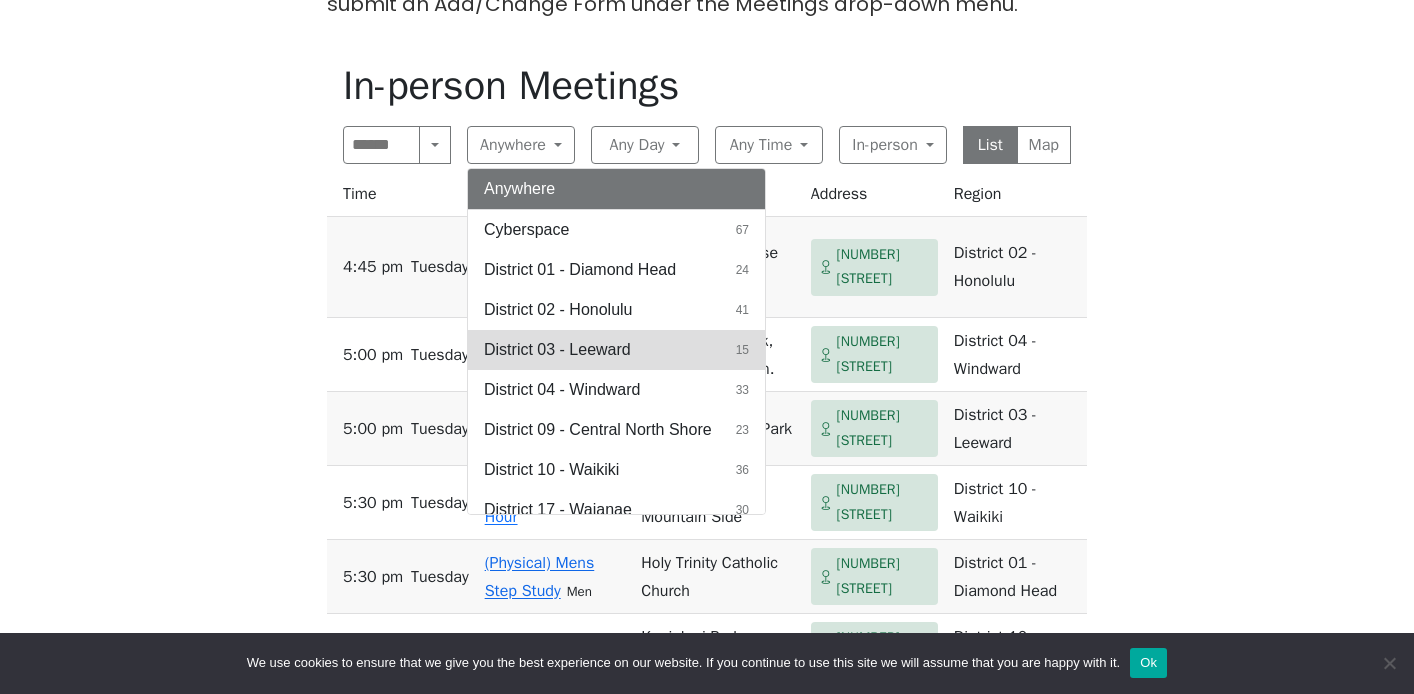 click on "District [NUMBER] - [LOCATION] [NUMBER]" at bounding box center (616, 350) 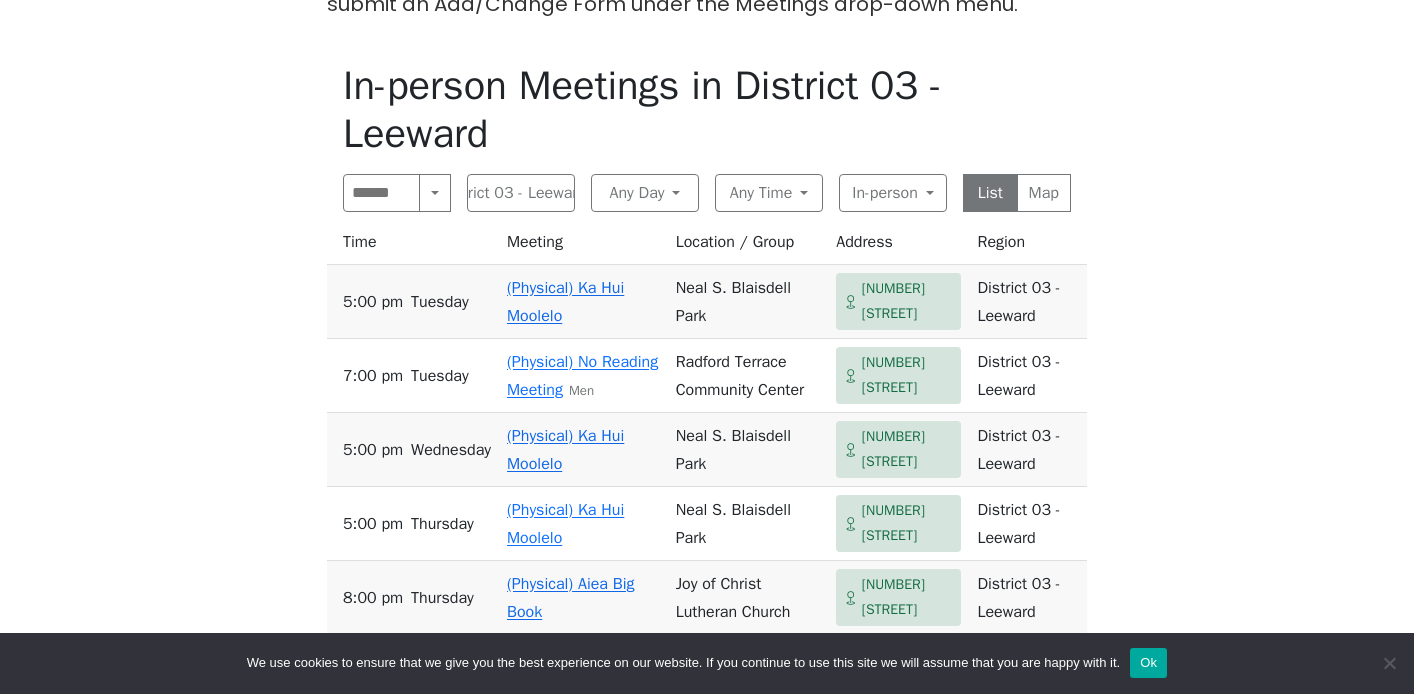 click on "If you know of a meeting listed here that NO LONGER MEETS, please call Central Office ([PHONE]) so we can remove it. To list a new meeting, submit an Add/Change Form under the Meetings drop-down menu.
In-person Meetings in District [NUMBER] - [LOCATION] Search Near Location Near Me District [NUMBER] - [LOCATION] Anywhere Cyberspace [NUMBER] District [NUMBER] - [LOCATION] [NUMBER] District [NUMBER] - [LOCATION] [NUMBER] District [NUMBER] - [LOCATION] [NUMBER] District [NUMBER] - [LOCATION] [NUMBER] District [NUMBER] - [LOCATION] [NUMBER] District [NUMBER] - [LOCATION] [NUMBER] Honolulu [NUMBER] Any Day Any Day Sunday [NUMBER] Monday [NUMBER] Tuesday [NUMBER] Wednesday [NUMBER] Thursday [NUMBER] Friday [NUMBER] Saturday [NUMBER] Any Time Any Time Morning [NUMBER] Midday [NUMBER] Evening [NUMBER] Night [NUMBER] In-person Any Type In-person [NUMBER] Online [NUMBER] 11th Step Meditation [NUMBER] 12 Steps & 12 Traditions [NUMBER] As Bill Sees It [NUMBER] Big Book [NUMBER] Birthday [NUMBER] Child-Friendly [NUMBER] Closed [NUMBER] Daily Reflections [NUMBER] Discussion [NUMBER] English [NUMBER] Grapevine [NUMBER] LGBTQ [NUMBER] Literature [NUMBER] Living Sober [NUMBER] Meditation [NUMBER] Men [NUMBER] Newcomer [NUMBER] Open [NUMBER] Outdoor Meeting [NUMBER] Spanish [NUMBER] [NUMBER] [NUMBER]" at bounding box center (707, 473) 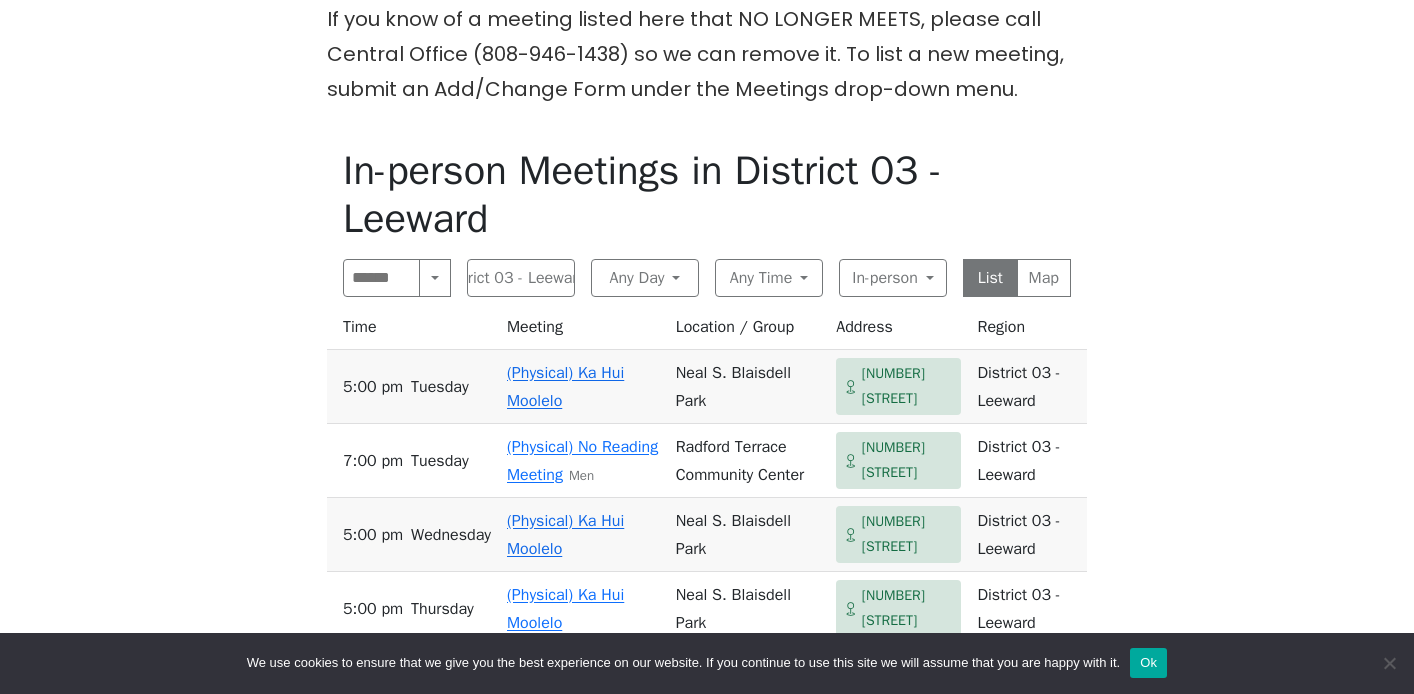 scroll, scrollTop: 561, scrollLeft: 0, axis: vertical 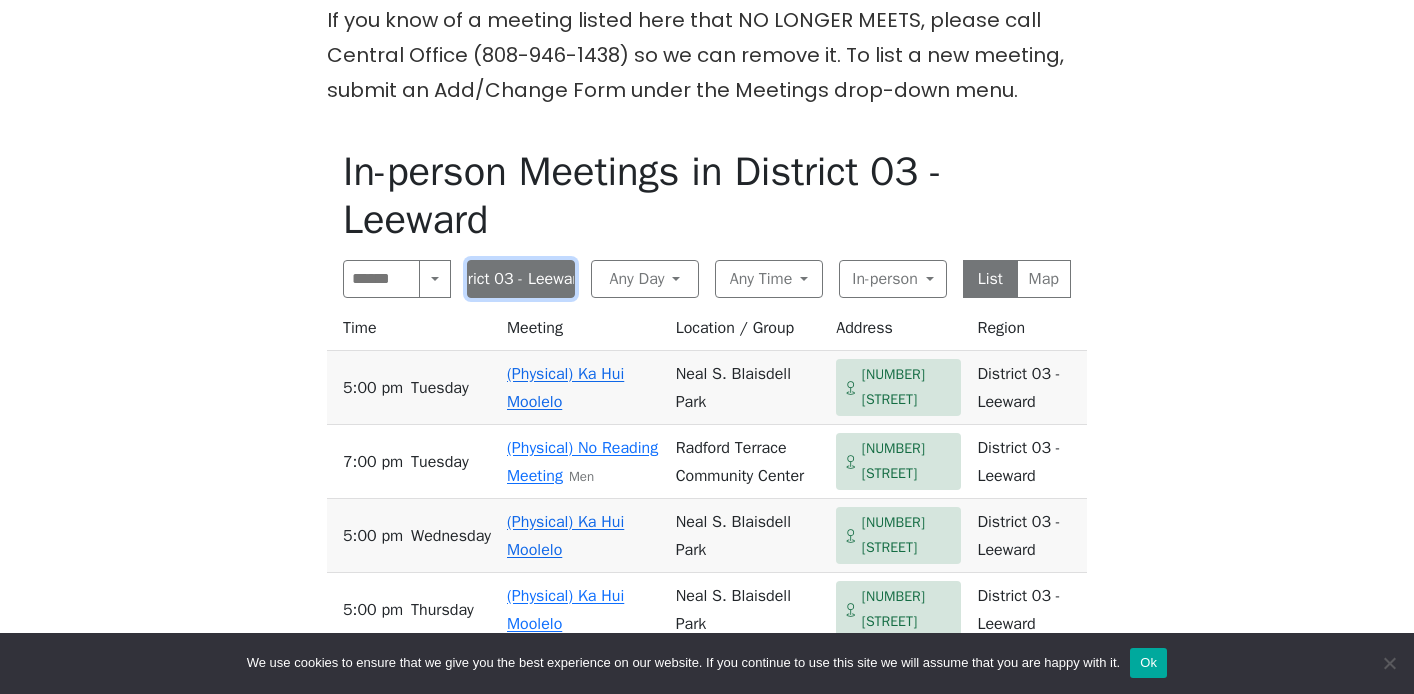 click on "District 03 - Leeward" at bounding box center [521, 279] 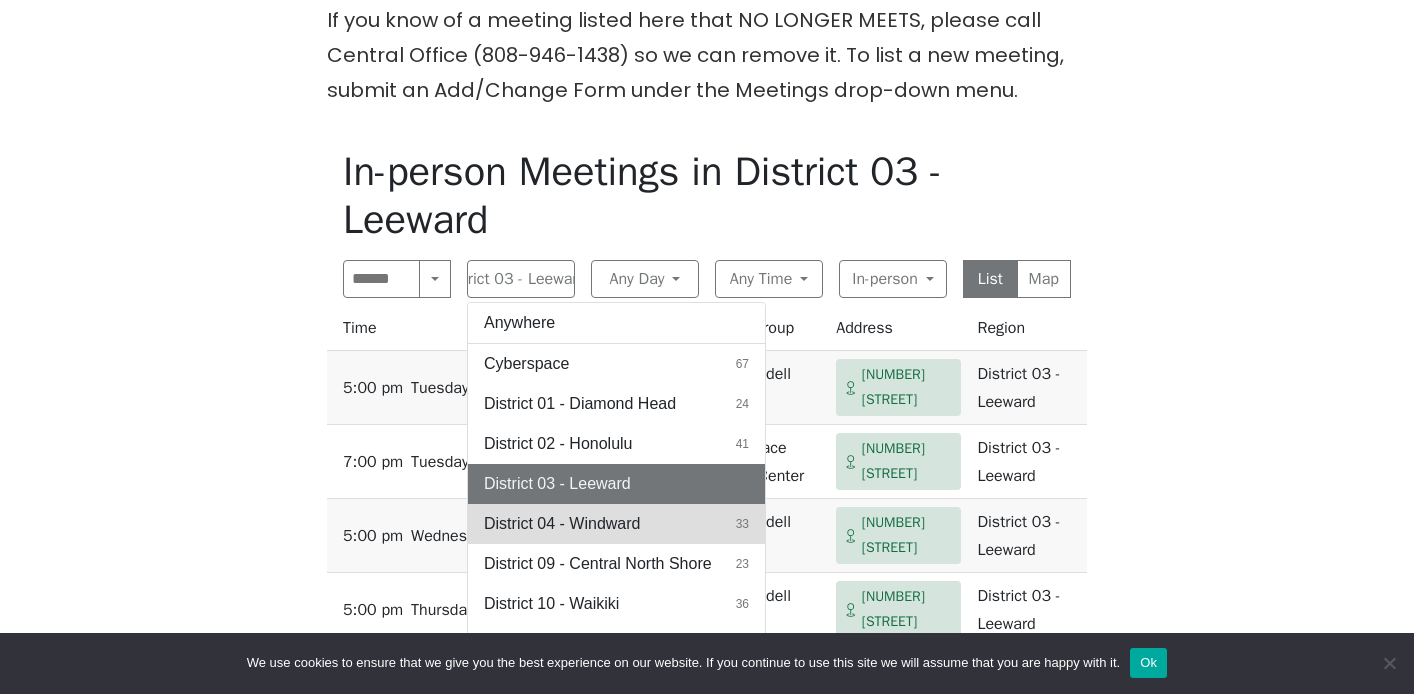 click on "District 04 - Windward" at bounding box center [562, 524] 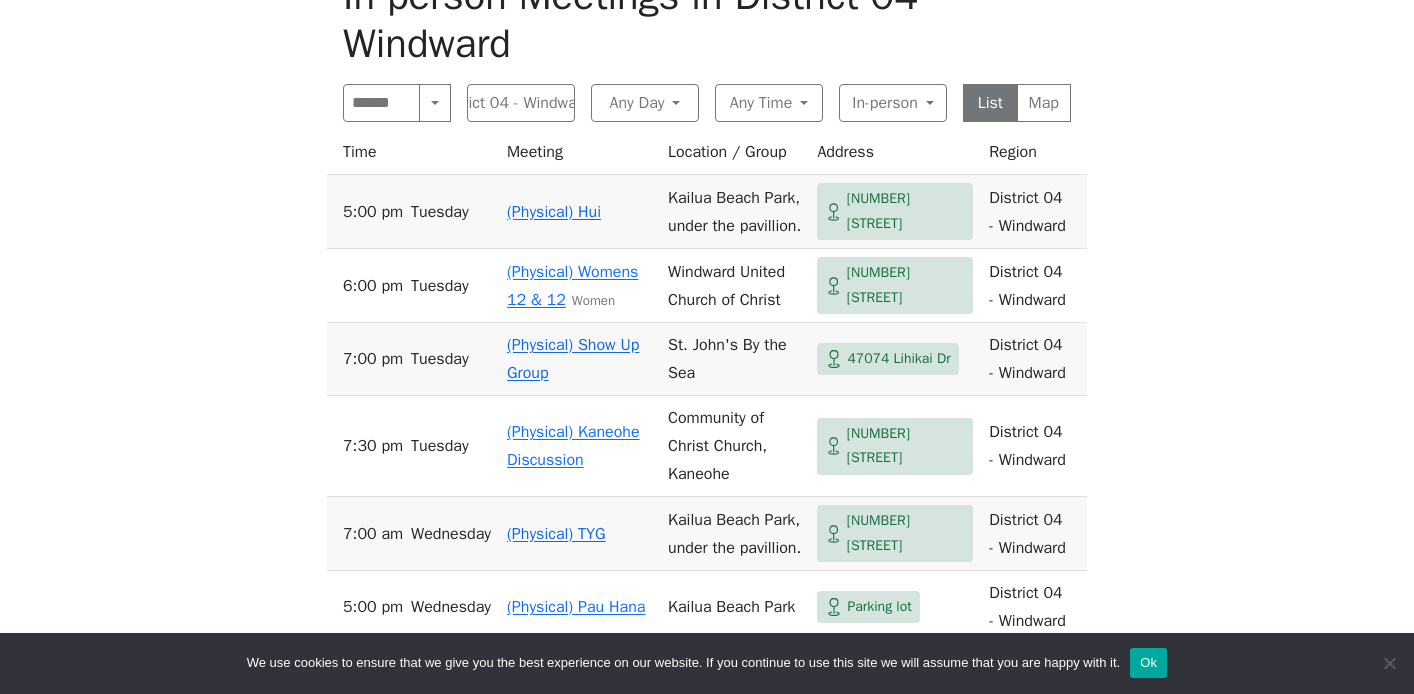 scroll, scrollTop: 779, scrollLeft: 0, axis: vertical 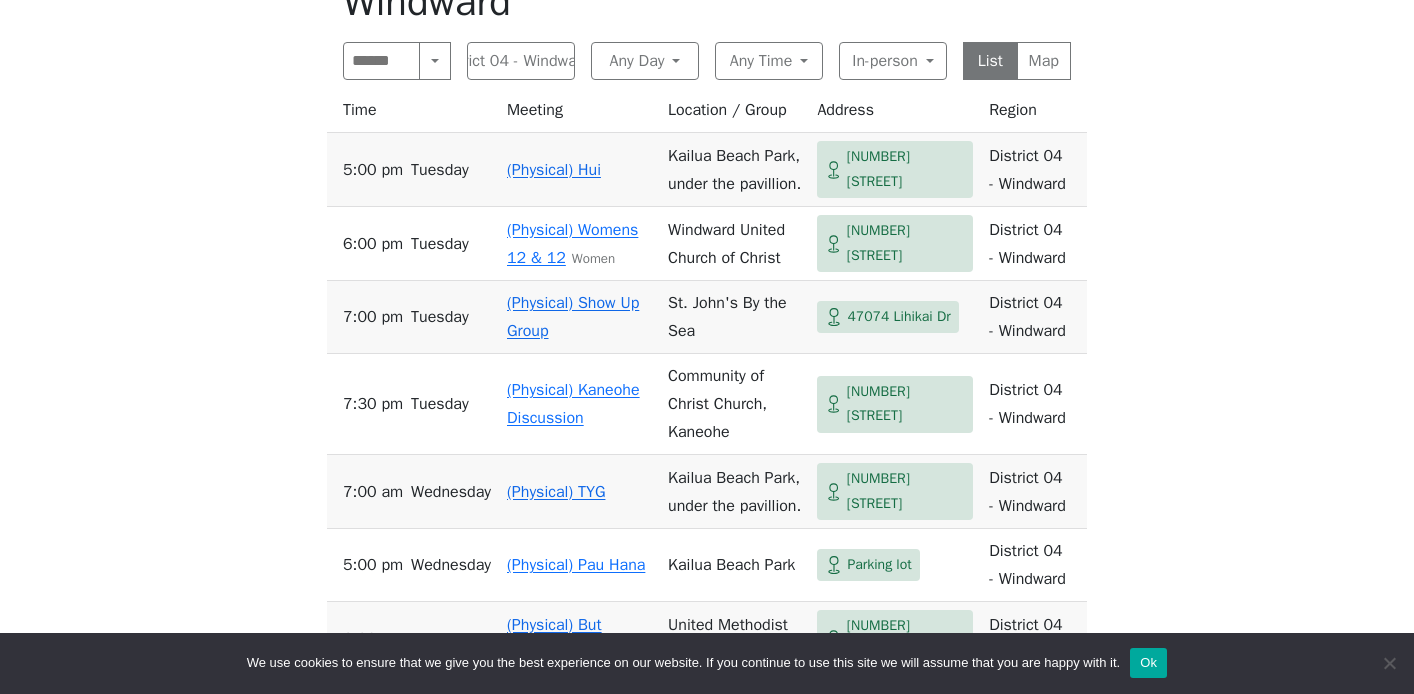 click on "If you know of a meeting listed here that NO LONGER MEETS, please call Central Office ([PHONE]) so we can remove it. To list a new meeting, submit an Add/Change Form under the Meetings drop-down menu.
In-person Meetings in District [NUMBER] - [LOCATION] Search Near Location Near Me District [NUMBER] - [LOCATION] Anywhere Cyberspace [NUMBER] District [NUMBER] - [LOCATION] [NUMBER] District [NUMBER] - [LOCATION] [NUMBER] District [NUMBER] - [LOCATION] [NUMBER] District [NUMBER] - [LOCATION] [NUMBER] District [NUMBER] - [LOCATION] [NUMBER] District [NUMBER] - [LOCATION] [NUMBER] District [NUMBER] - [LOCATION] [NUMBER] Honolulu [NUMBER] Any Day Any Day Sunday [NUMBER] Monday [NUMBER] Tuesday [NUMBER] Wednesday [NUMBER] Thursday [NUMBER] Friday [NUMBER] Saturday [NUMBER] Any Time Any Time Morning [NUMBER] Midday [NUMBER] Evening [NUMBER] Night [NUMBER] In-person Any Type In-person [NUMBER] Online [NUMBER] 11th Step Meditation [NUMBER] 12 Steps & 12 Traditions [NUMBER] As Bill Sees It [NUMBER] Big Book [NUMBER] Birthday [NUMBER] Child-Friendly [NUMBER] Closed [NUMBER] Daily Reflections [NUMBER] Discussion [NUMBER] English [NUMBER] Grapevine [NUMBER] LGBTQ [NUMBER] Literature [NUMBER] Living Sober [NUMBER] Meditation [NUMBER] Men [NUMBER] Newcomer [NUMBER] Open [NUMBER] Outdoor Meeting [NUMBER] Spanish [NUMBER] [NUMBER] [NUMBER]" at bounding box center [707, 812] 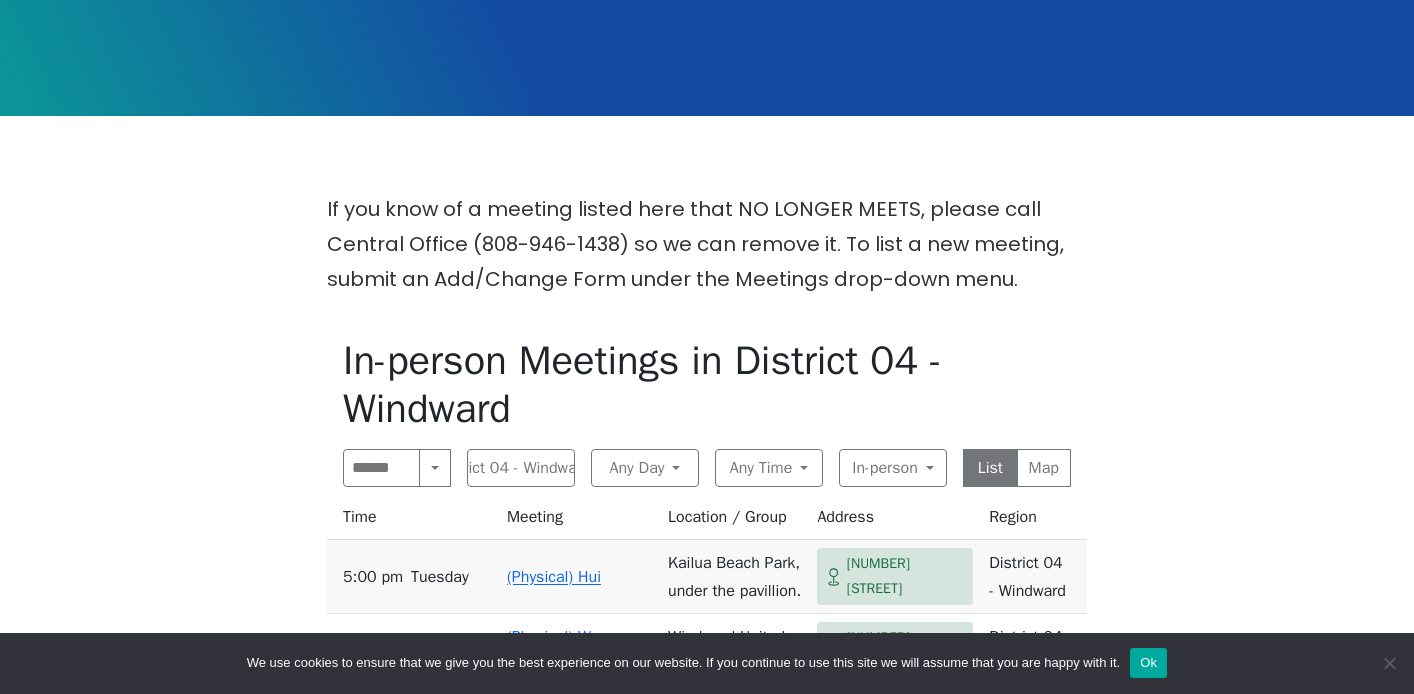 scroll, scrollTop: 371, scrollLeft: 0, axis: vertical 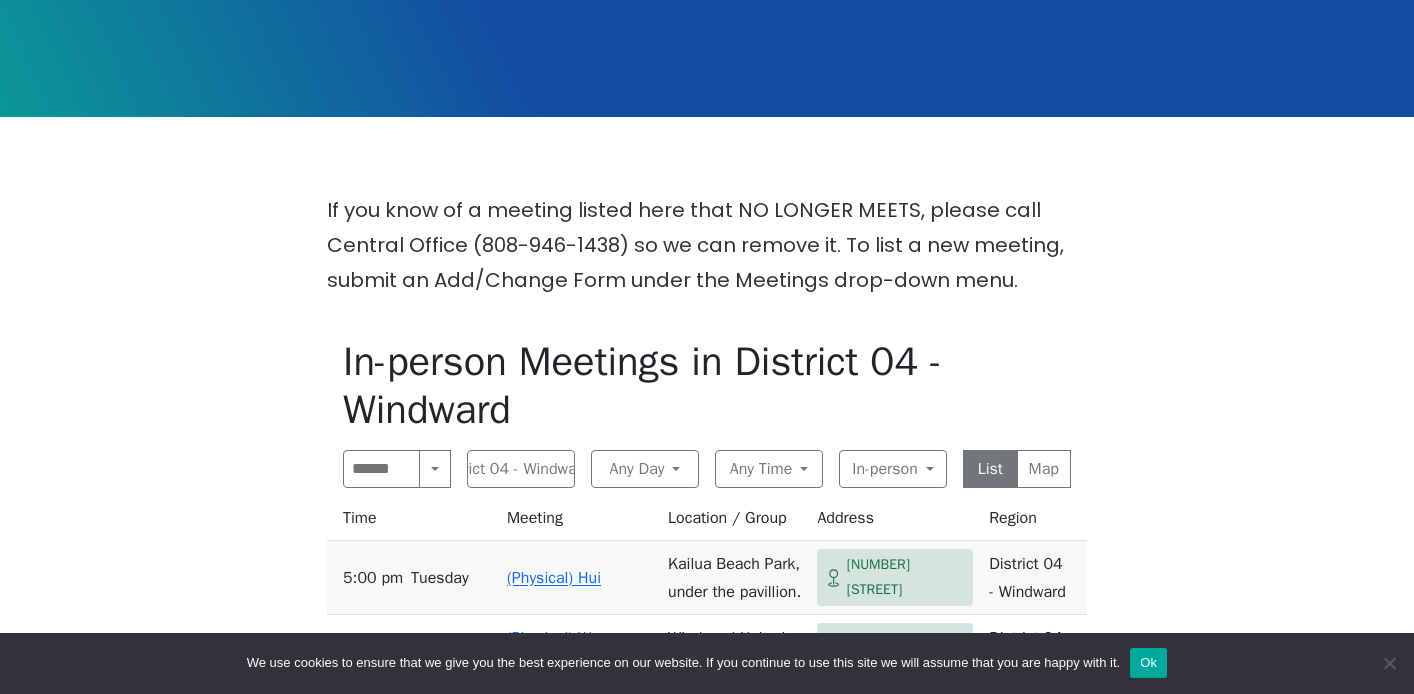 click on "In-person Meetings in District [NUMBER] - [LOCATION] Search Near Location Near Me District [NUMBER] - [LOCATION] Anywhere Cyberspace [NUMBER] District [NUMBER] - [LOCATION] [NUMBER] District [NUMBER] - [LOCATION] [NUMBER] District [NUMBER] - [LOCATION] [NUMBER] District [NUMBER] - [LOCATION] [NUMBER] District [NUMBER] - [LOCATION] [NUMBER] District [NUMBER] - [LOCATION] [NUMBER] District [NUMBER] - [LOCATION] [NUMBER] Honolulu [NUMBER] Any Day Any Day Sunday [NUMBER] Monday [NUMBER] Tuesday [NUMBER] Wednesday [NUMBER] Thursday [NUMBER] Friday [NUMBER] Saturday [NUMBER] Any Time Any Time Morning [NUMBER] Midday [NUMBER] Evening [NUMBER] Night [NUMBER] In-person Any Type In-person [NUMBER] Online [NUMBER] 11th Step Meditation [NUMBER] 12 Steps & 12 Traditions [NUMBER] As Bill Sees It [NUMBER] Big Book [NUMBER] Birthday [NUMBER] Child-Friendly [NUMBER] Closed [NUMBER] Daily Reflections [NUMBER] Discussion [NUMBER] English [NUMBER] Grapevine [NUMBER] LGBTQ [NUMBER] Literature [NUMBER] Living Sober [NUMBER] Meditation [NUMBER] Men [NUMBER] Newcomer [NUMBER] Open [NUMBER] Outdoor Meeting [NUMBER] Spanish [NUMBER] Speaker [NUMBER] Speaker/Discussion [NUMBER] Step Meeting [NUMBER] Tradition Study [NUMBER] Wheelchair Access [NUMBER] Wheelchair-Accessible Bathroom [NUMBER] Women [NUMBER] Young People [NUMBER] List Map Time Meeting Location / Group Address Region [TIME] [DAY]" at bounding box center (707, 1272) 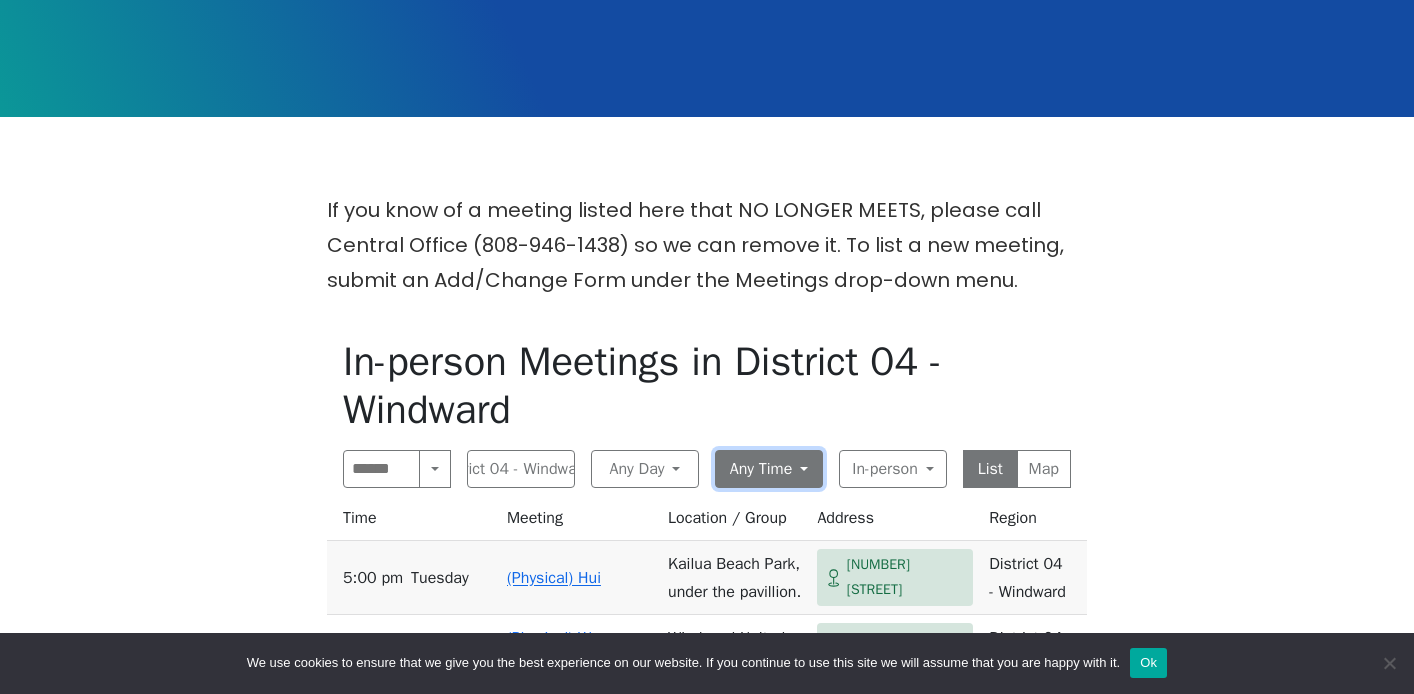 click on "Any Time" at bounding box center (769, 469) 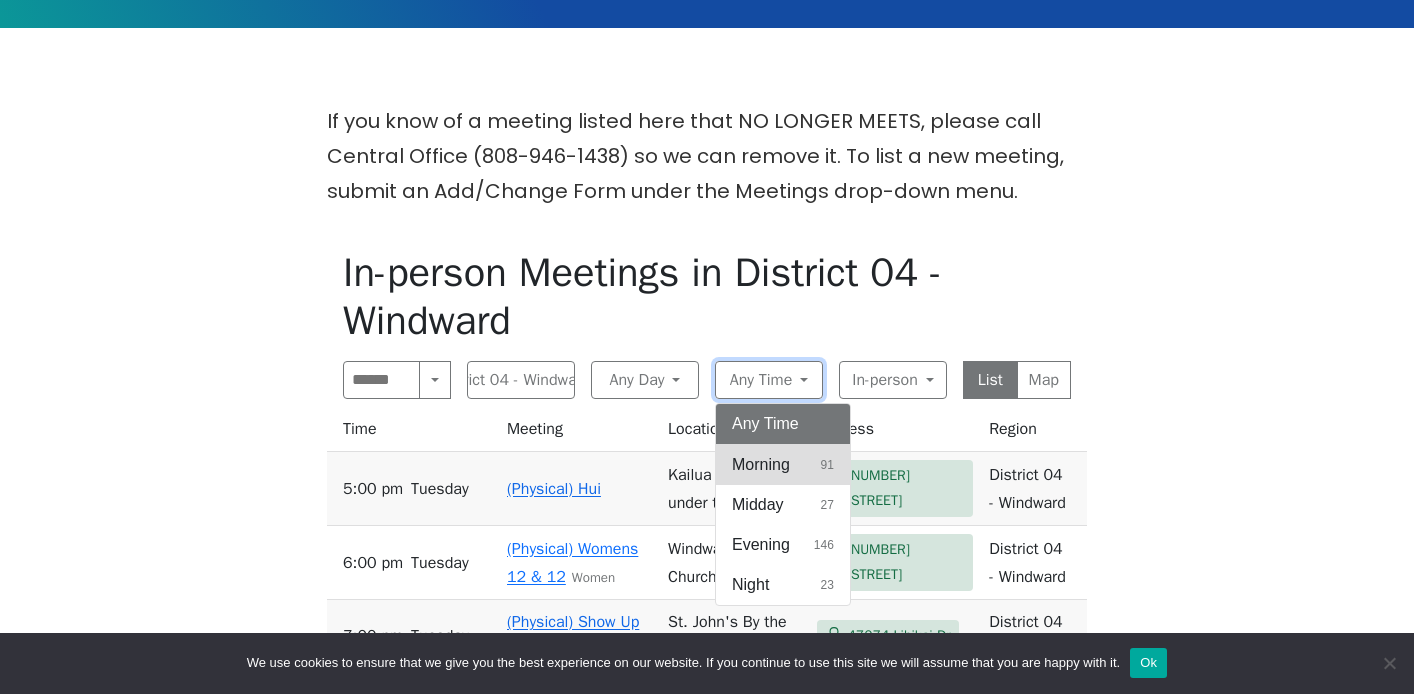 scroll, scrollTop: 492, scrollLeft: 0, axis: vertical 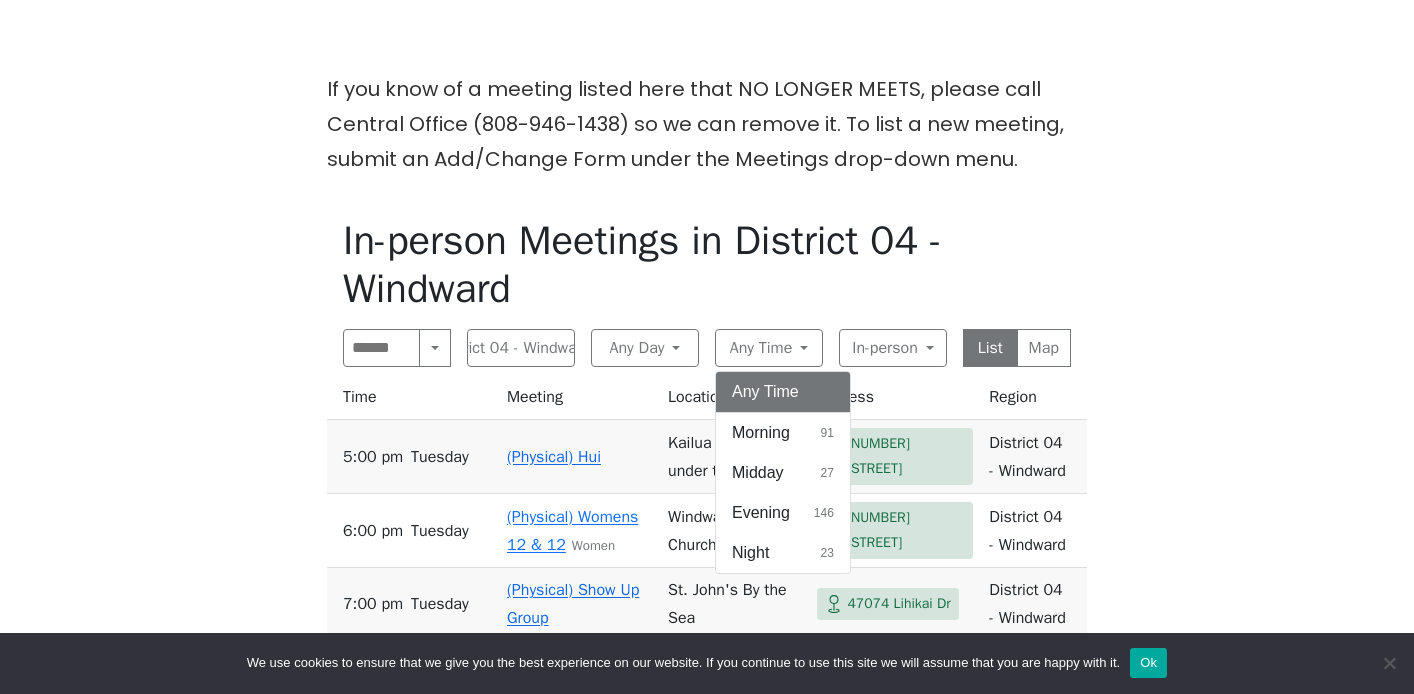 click on "Evening 146" at bounding box center [783, 513] 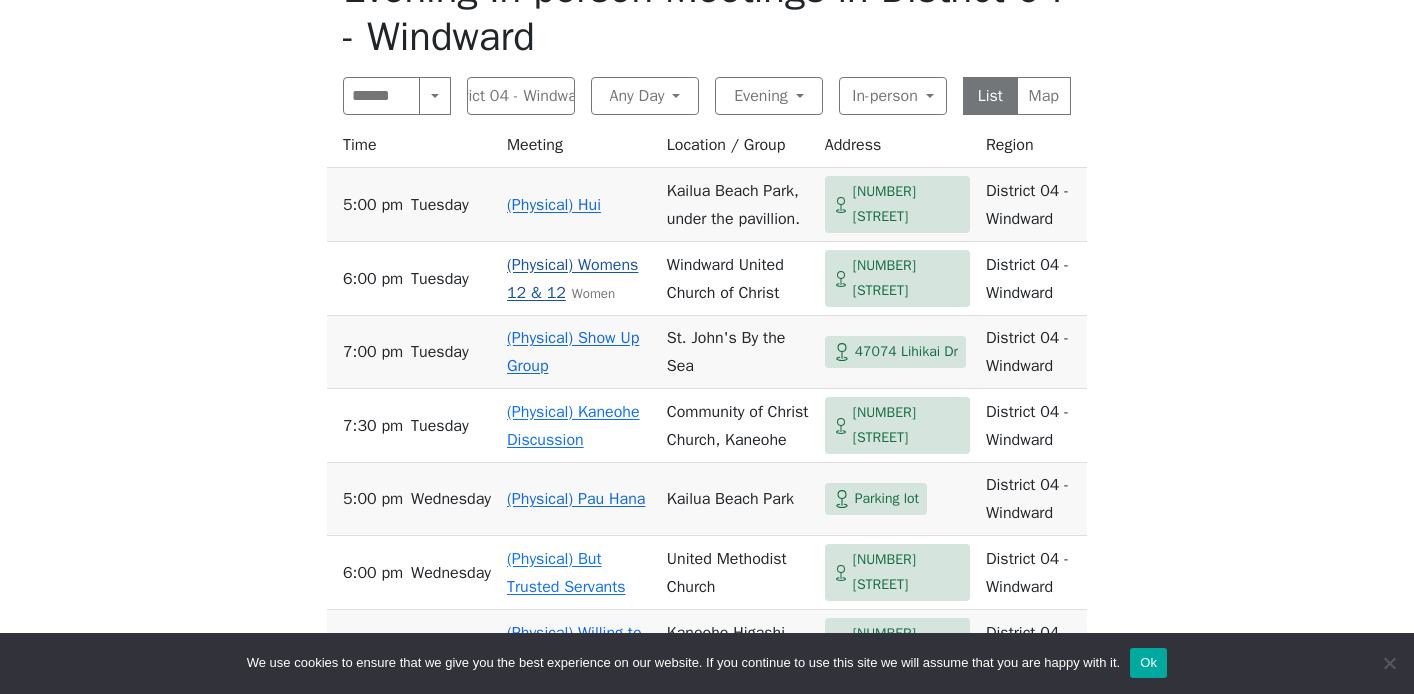 scroll, scrollTop: 715, scrollLeft: 0, axis: vertical 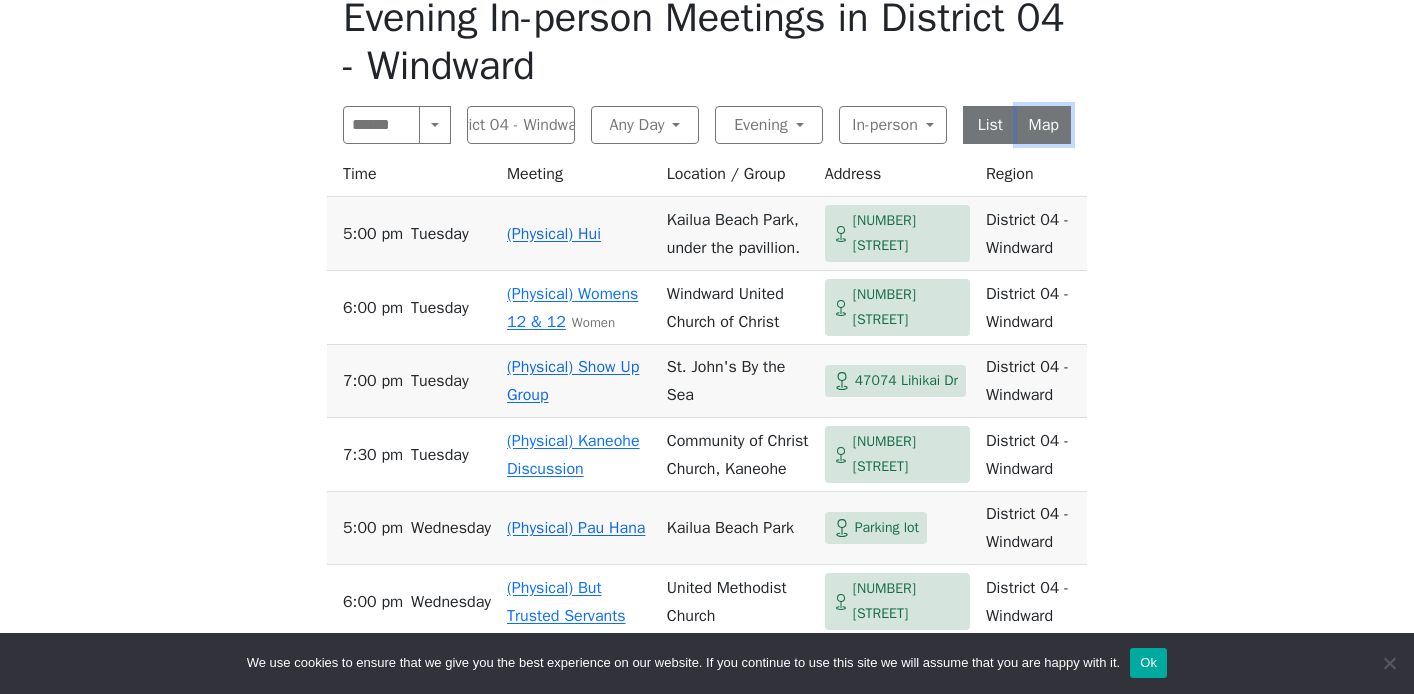 click on "Map" at bounding box center (1044, 125) 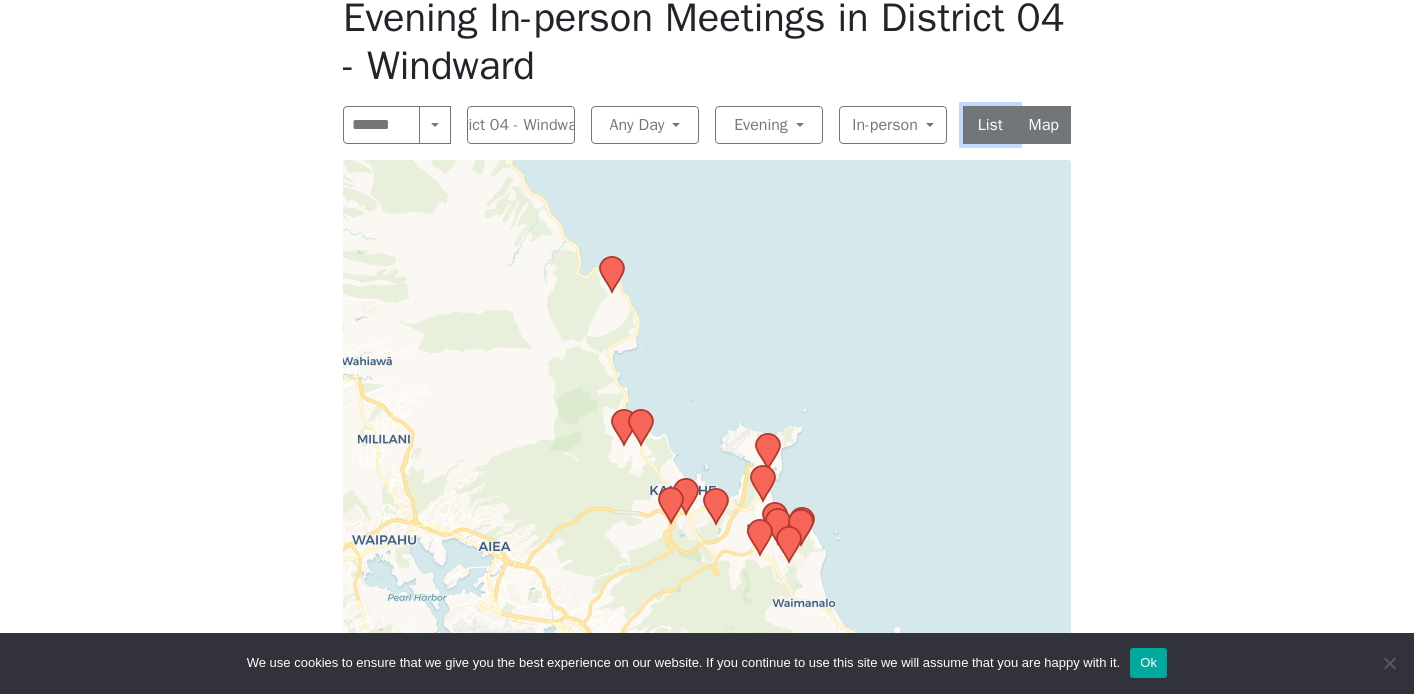 click on "List" at bounding box center (990, 125) 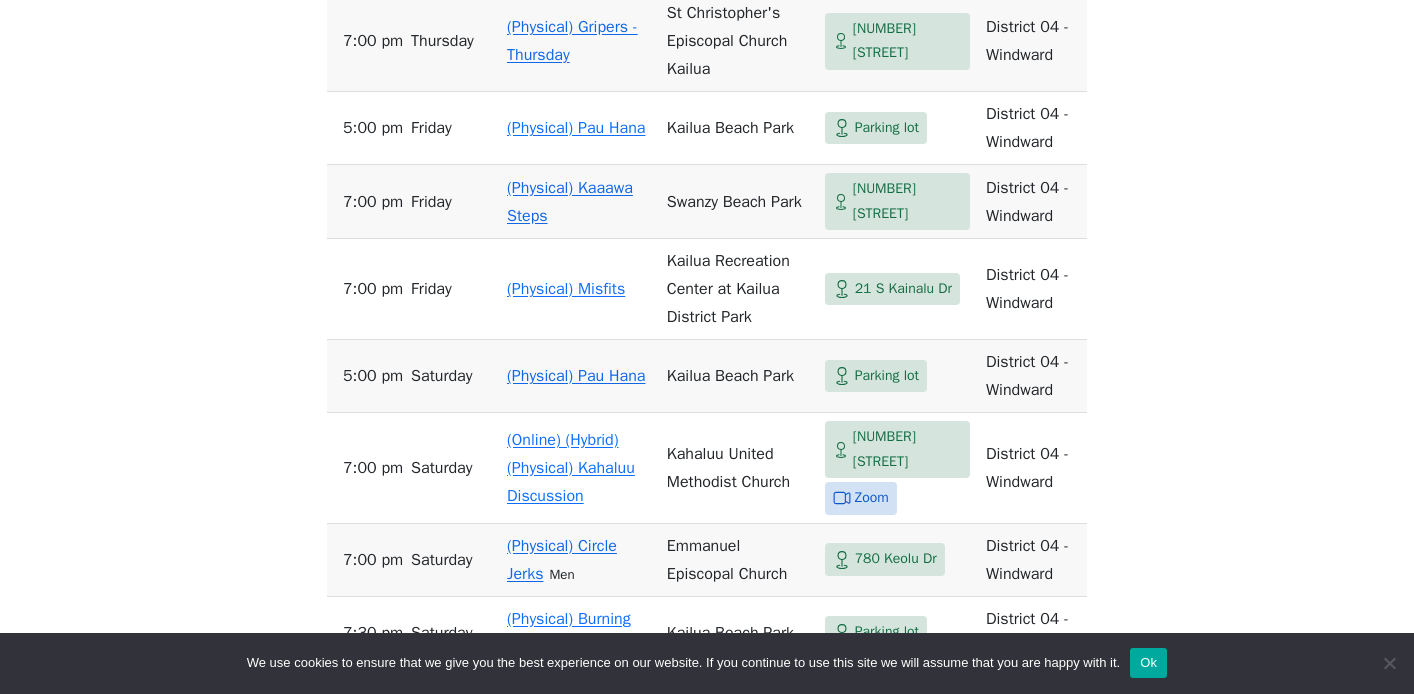 scroll, scrollTop: 1727, scrollLeft: 0, axis: vertical 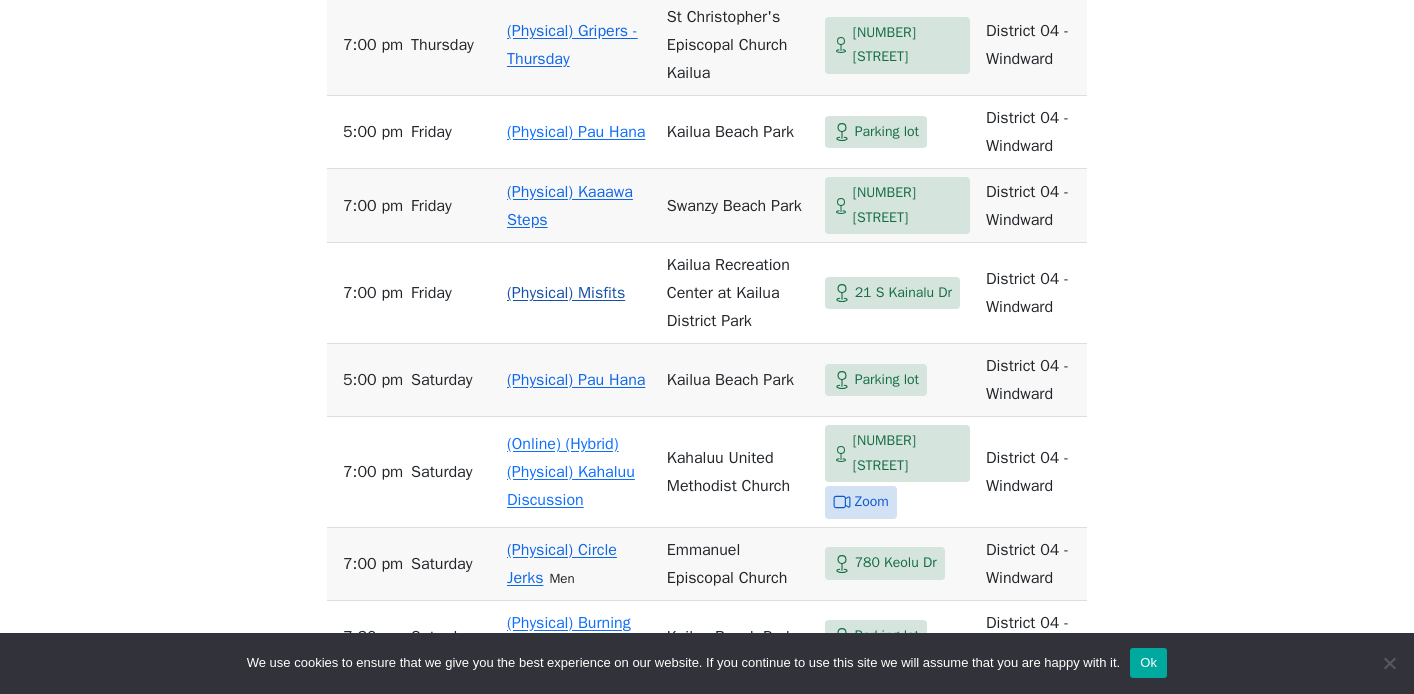 click on "(Physical) Misfits" at bounding box center [566, 293] 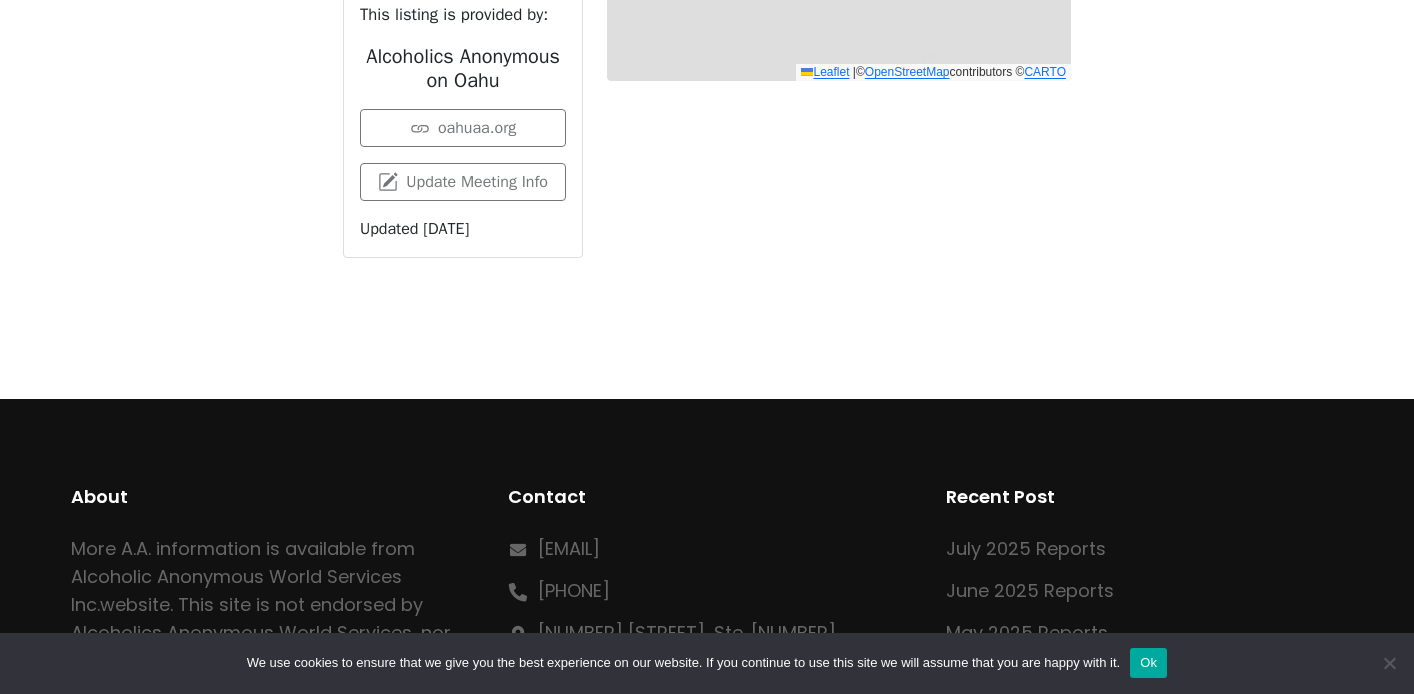 scroll, scrollTop: 693, scrollLeft: 0, axis: vertical 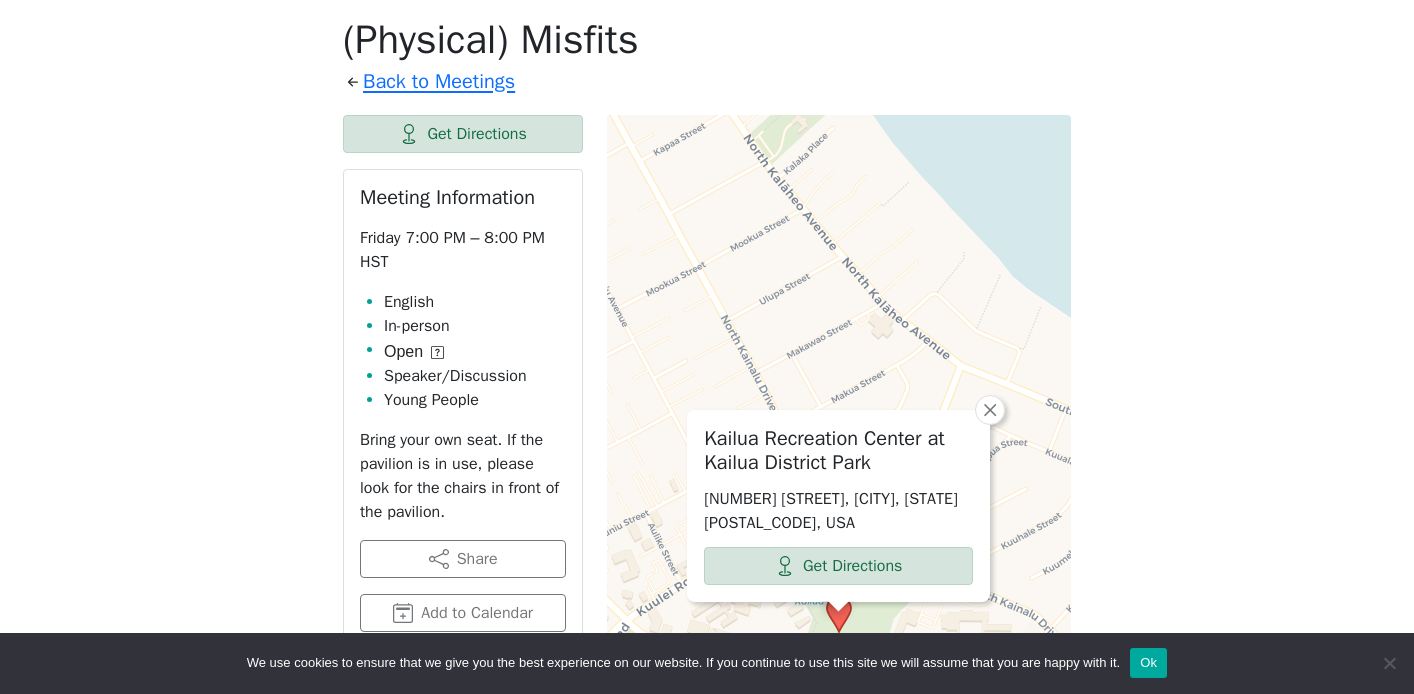 click 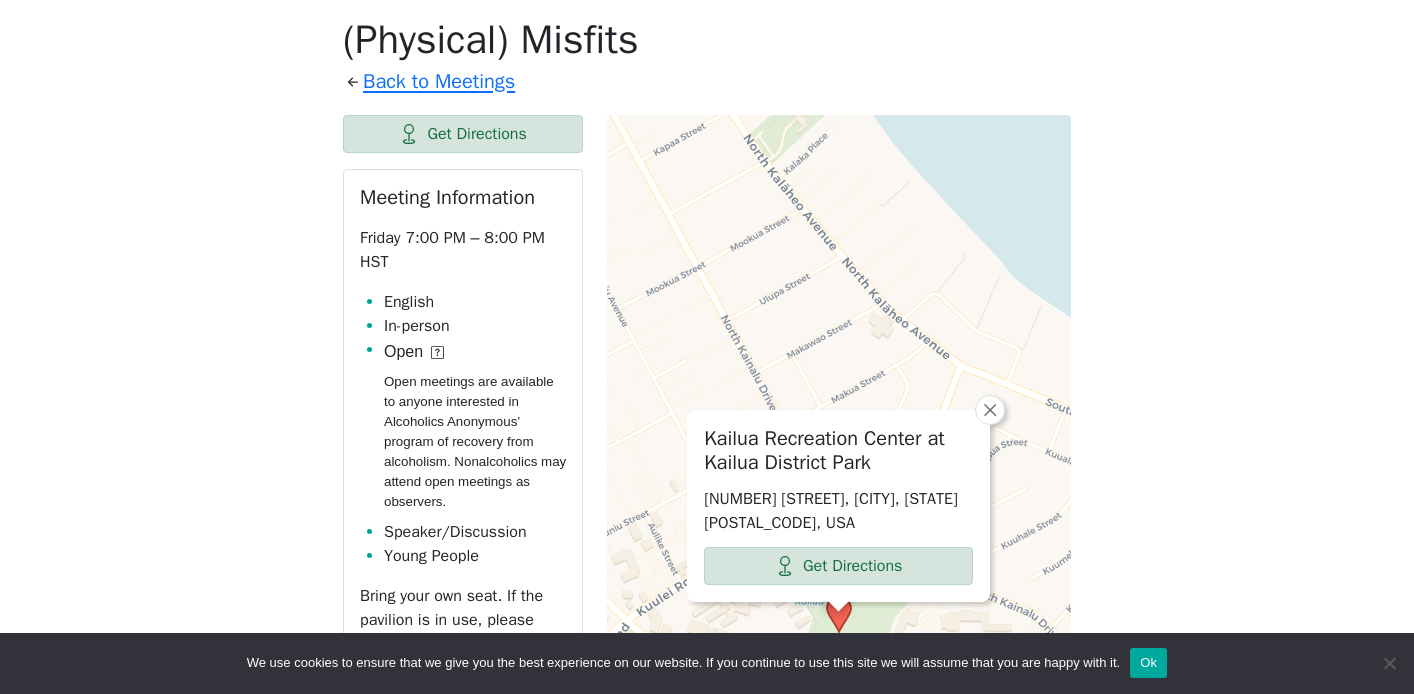 click 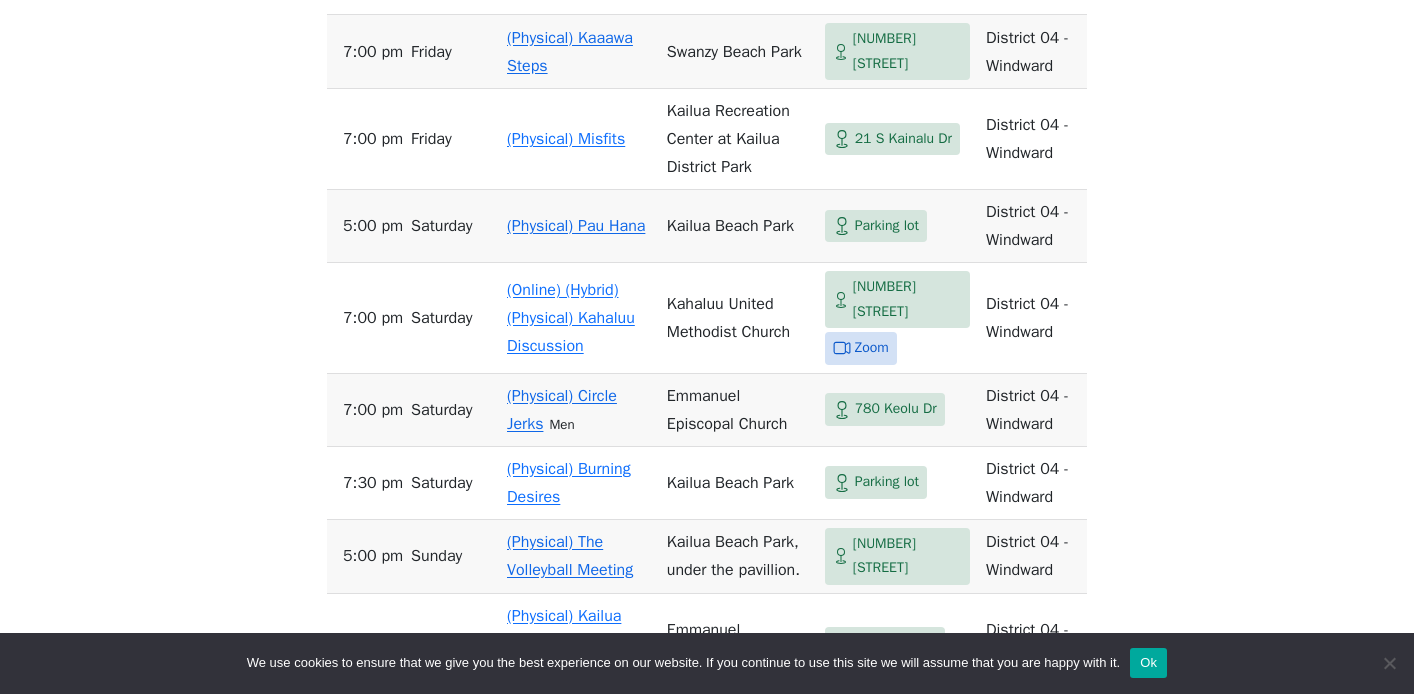 scroll, scrollTop: 1882, scrollLeft: 0, axis: vertical 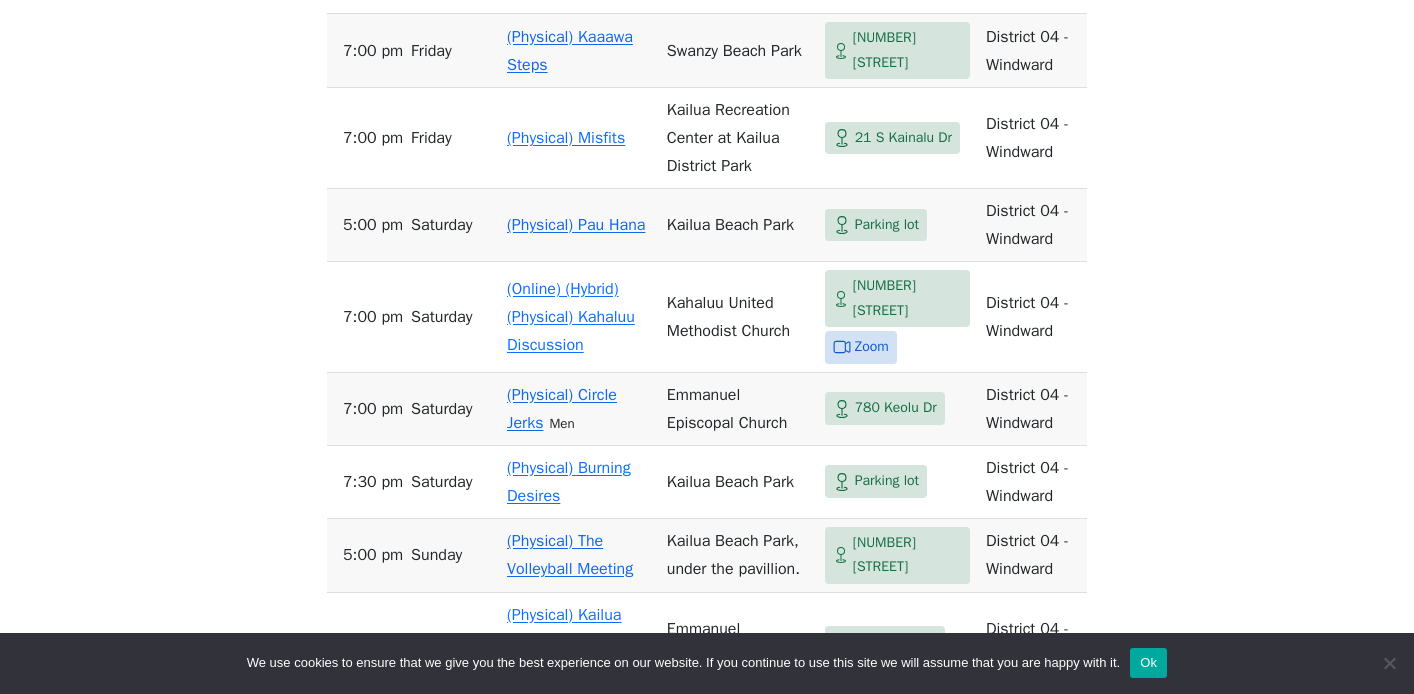 click on "If you know of a meeting listed here that NO LONGER MEETS, please call Central Office ([PHONE]) so we can remove it. To list a new meeting, submit an Add/Change Form under the Meetings drop-down menu.
Evening In-person Meetings in District [NUMBER] - [LOCATION] Search Near Location Near Me District [NUMBER] - [LOCATION] Anywhere Cyberspace [NUMBER] District [NUMBER] - [LOCATION] [NUMBER] District [NUMBER] - [LOCATION] [NUMBER] District [NUMBER] - [LOCATION] [NUMBER] District [NUMBER] - [LOCATION] [NUMBER] District [NUMBER] - [LOCATION] [NUMBER] District [NUMBER] - [LOCATION] [NUMBER] District [NUMBER] - [LOCATION] [NUMBER] Honolulu [NUMBER] Any Day Any Day Sunday [NUMBER] Monday [NUMBER] Tuesday [NUMBER] Wednesday [NUMBER] Thursday [NUMBER] Friday [NUMBER] Saturday [NUMBER] Evening Any Time Morning [NUMBER] Midday [NUMBER] Evening [NUMBER] Night [NUMBER] In-person Any Type In-person [NUMBER] Online [NUMBER] 11th Step Meditation [NUMBER] 12 Steps & 12 Traditions [NUMBER] As Bill Sees It [NUMBER] Big Book [NUMBER] Birthday [NUMBER] Child-Friendly [NUMBER] Closed [NUMBER] Daily Reflections [NUMBER] Discussion [NUMBER] English [NUMBER] Grapevine [NUMBER] LGBTQ [NUMBER] Literature [NUMBER] Living Sober [NUMBER] Meditation [NUMBER] Men [NUMBER] Newcomer [NUMBER] Open [NUMBER] Outdoor Meeting [NUMBER] Spanish" at bounding box center [707, -126] 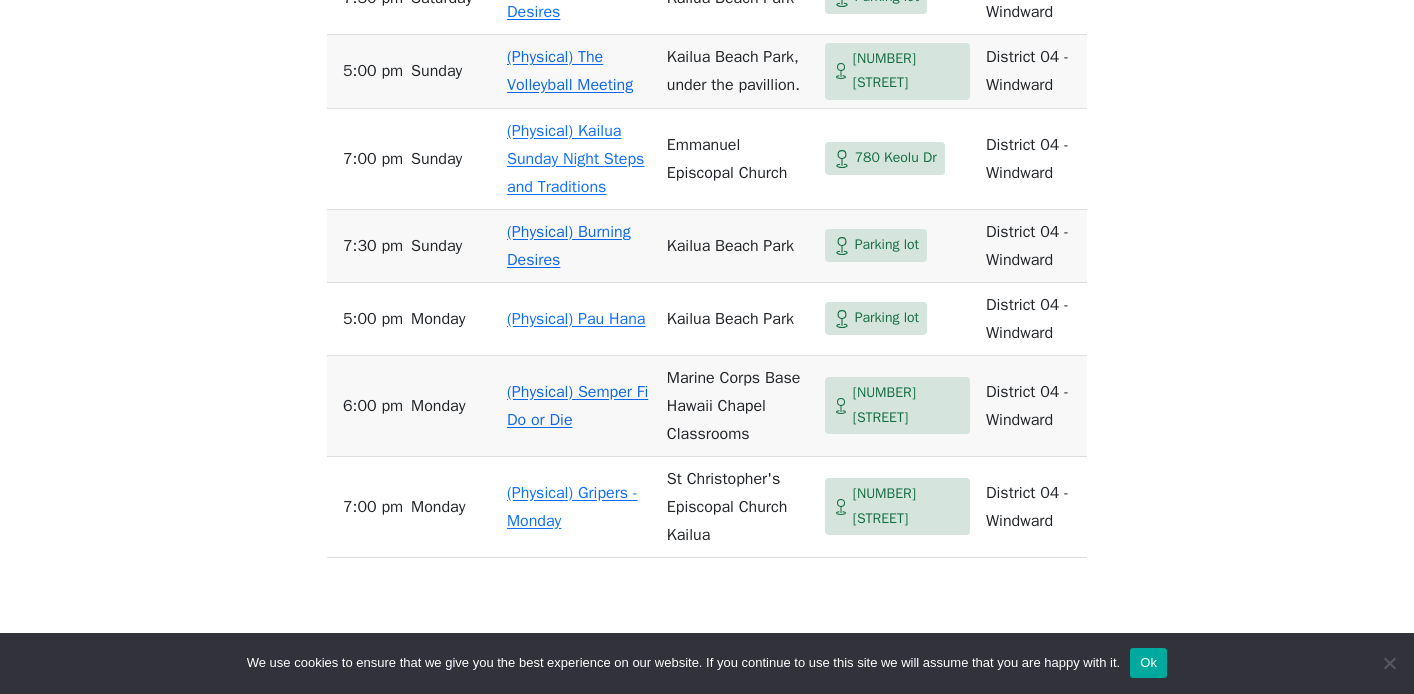scroll, scrollTop: 2367, scrollLeft: 0, axis: vertical 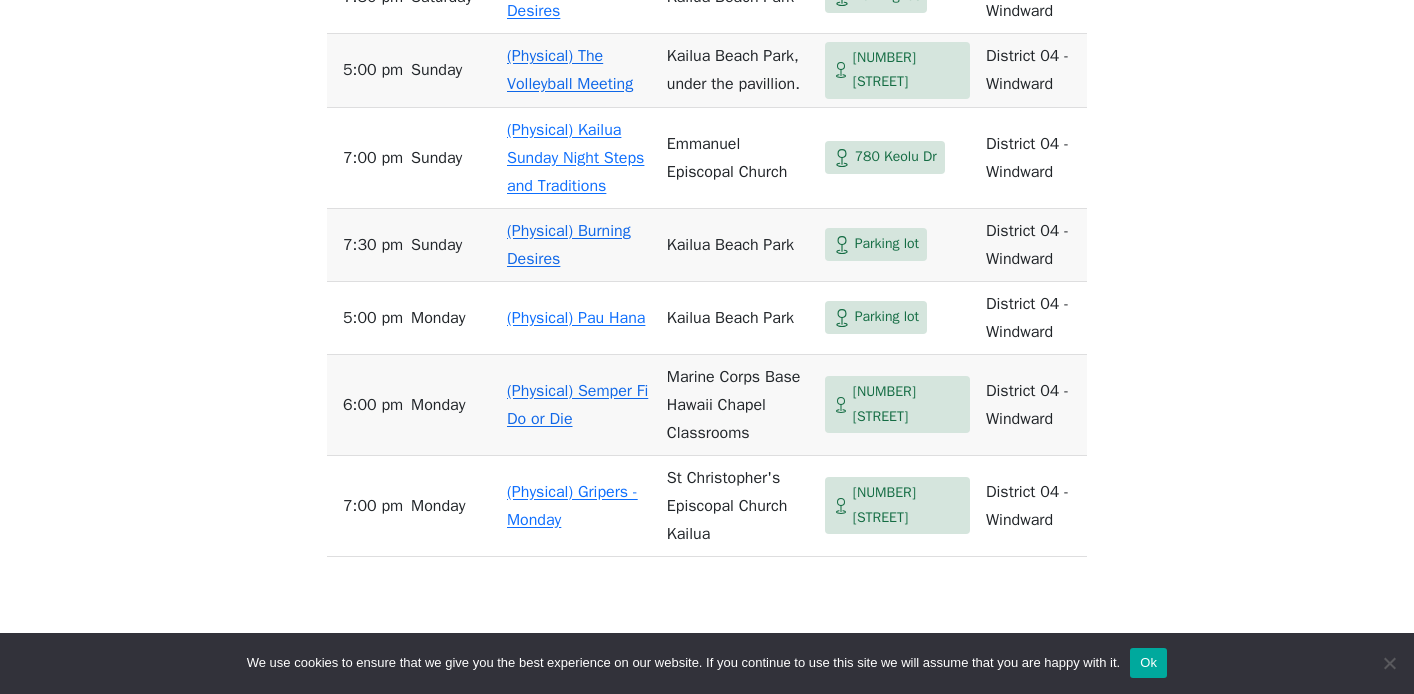 click on "(Physical) The Volleyball Meeting" at bounding box center (570, 70) 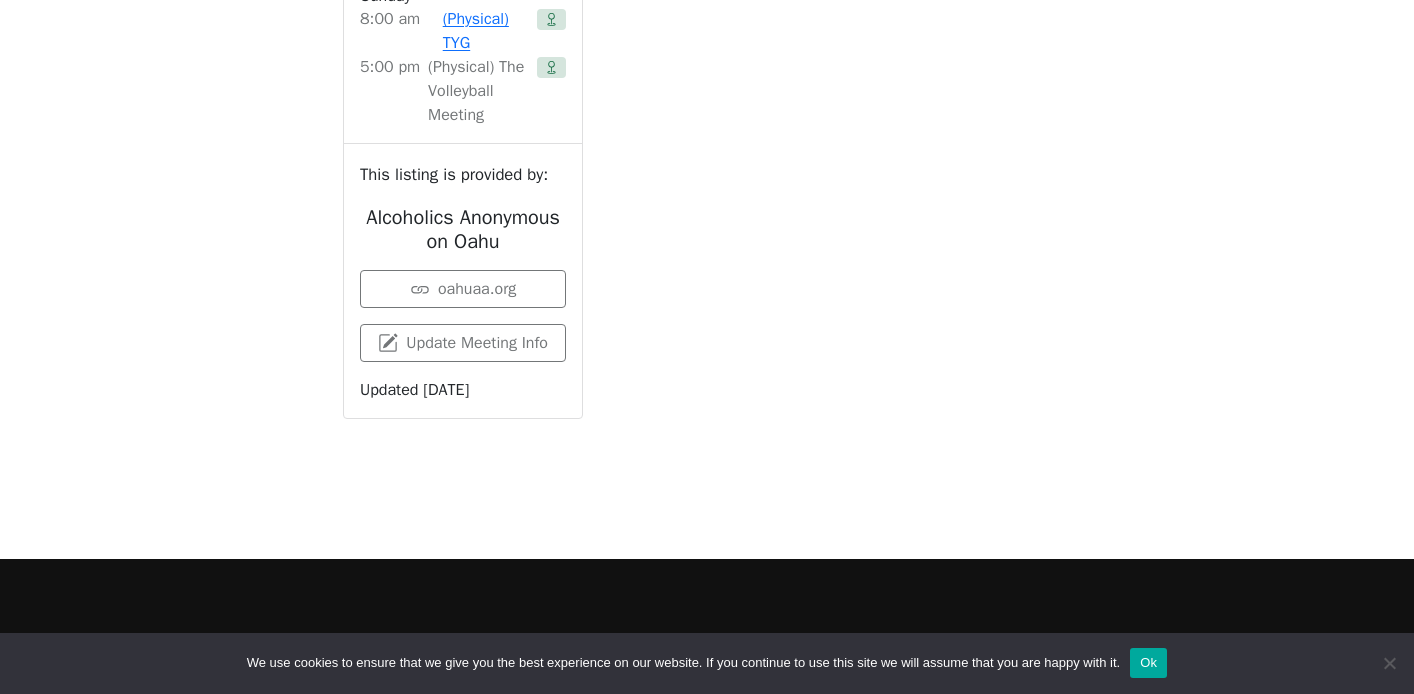 scroll, scrollTop: 693, scrollLeft: 0, axis: vertical 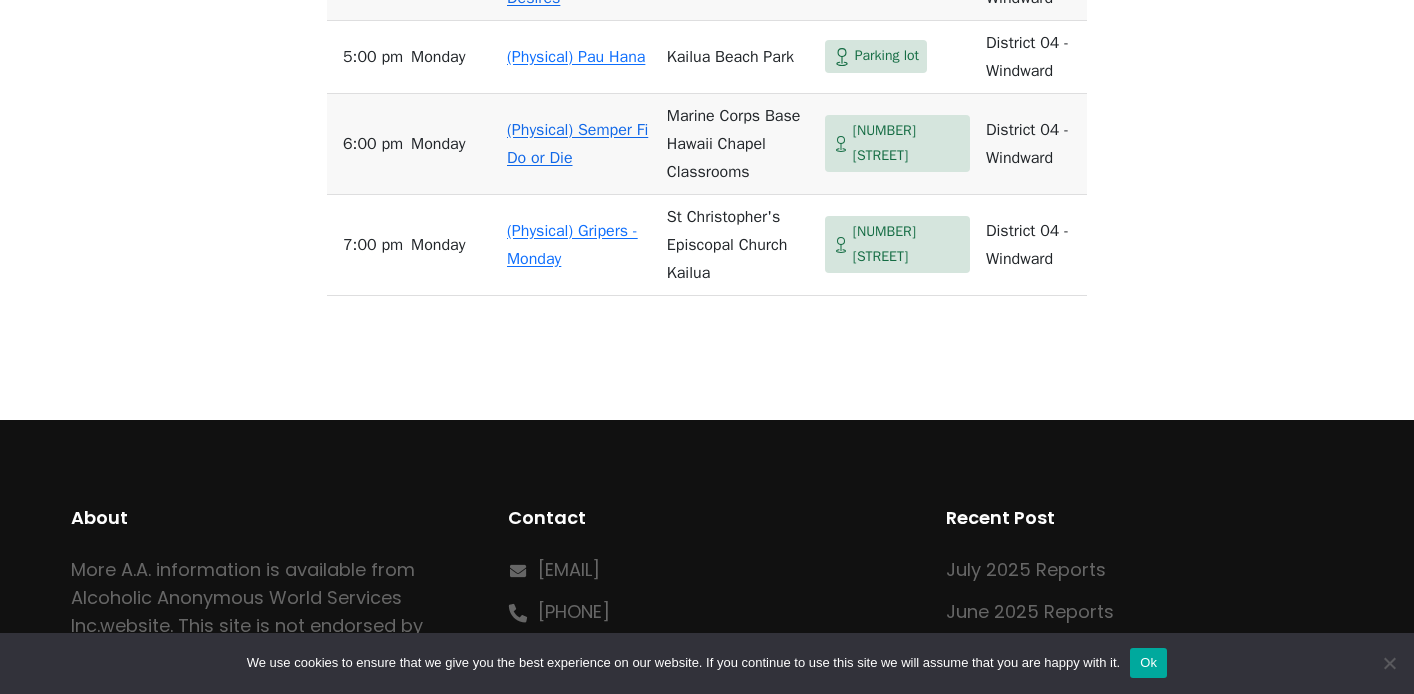 click on "(Physical) Burning Desires" at bounding box center [569, -16] 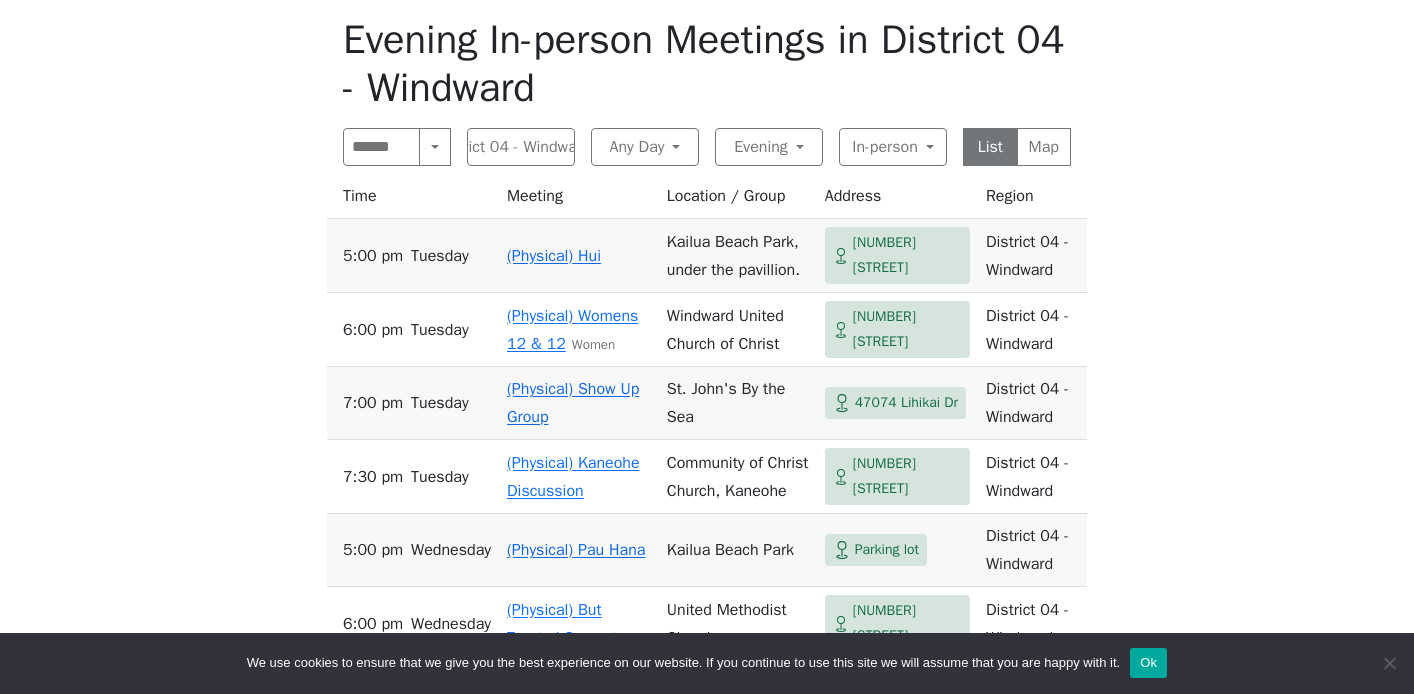 scroll, scrollTop: 2622, scrollLeft: 0, axis: vertical 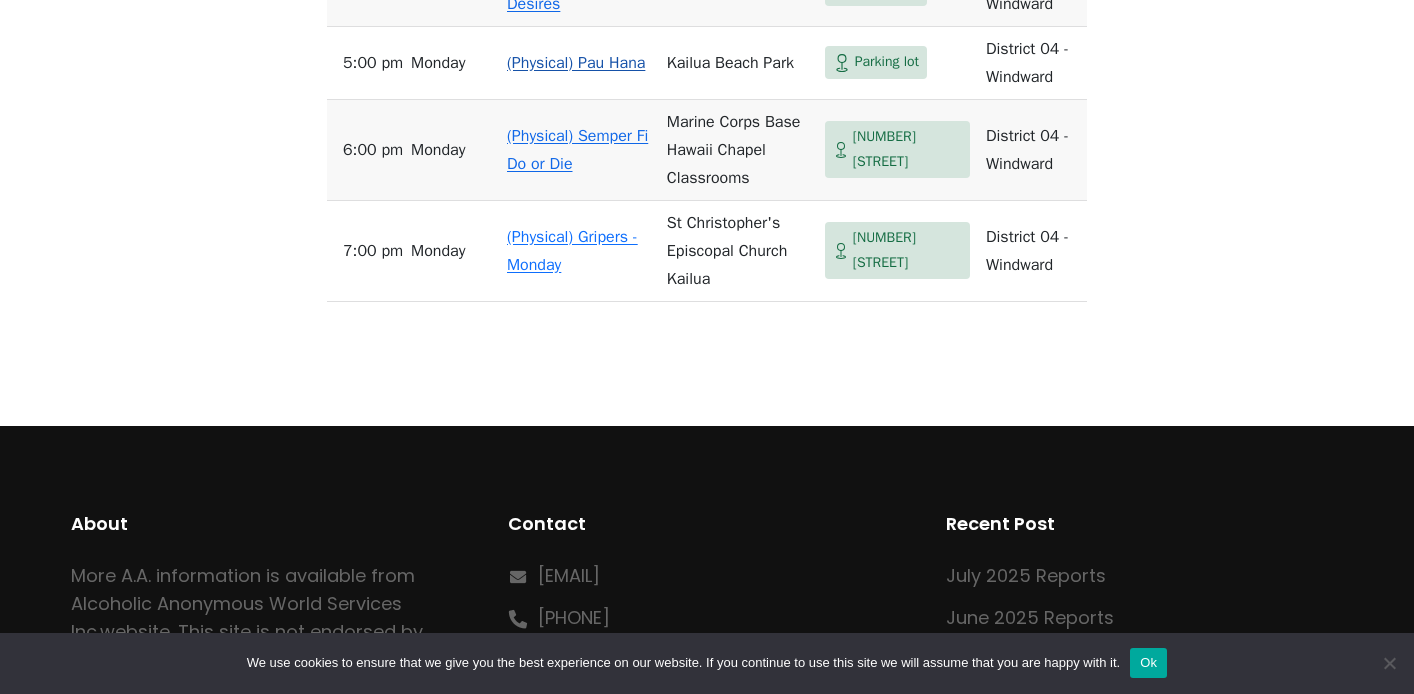 click on "(Physical) Pau Hana" at bounding box center (579, 63) 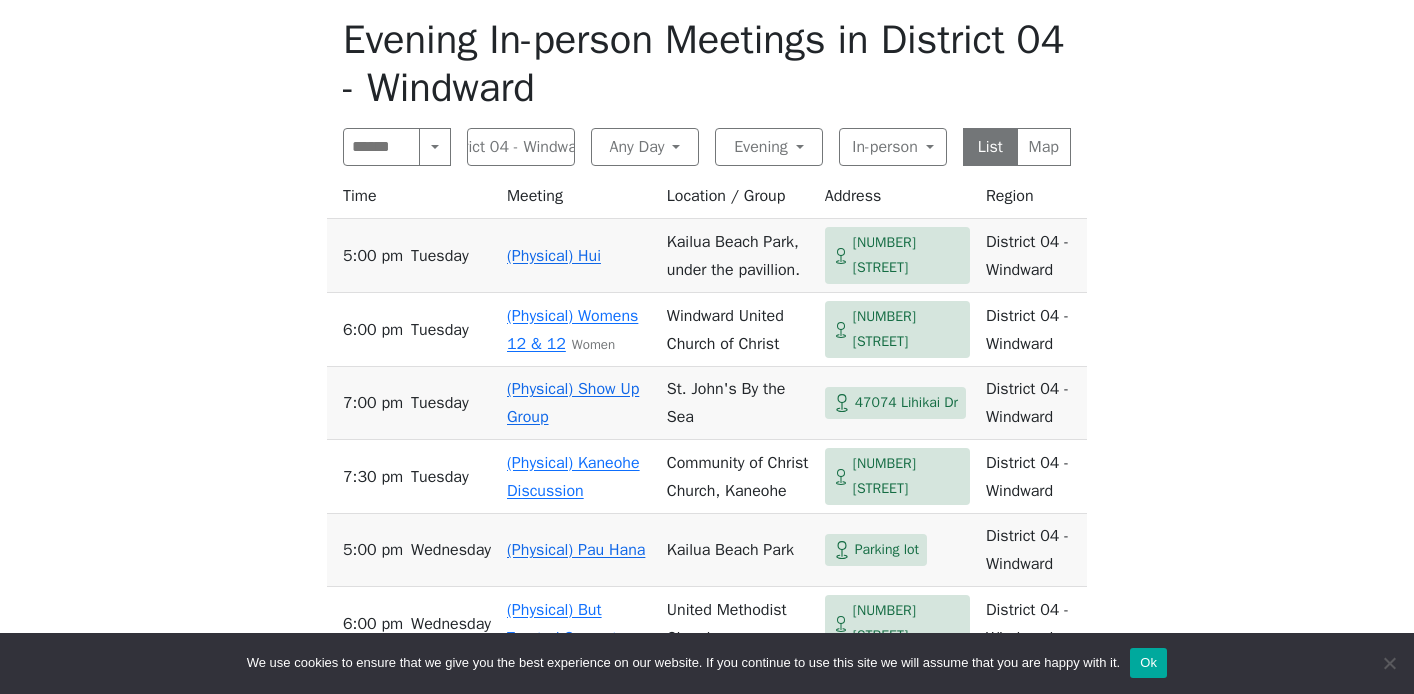 scroll, scrollTop: 2622, scrollLeft: 0, axis: vertical 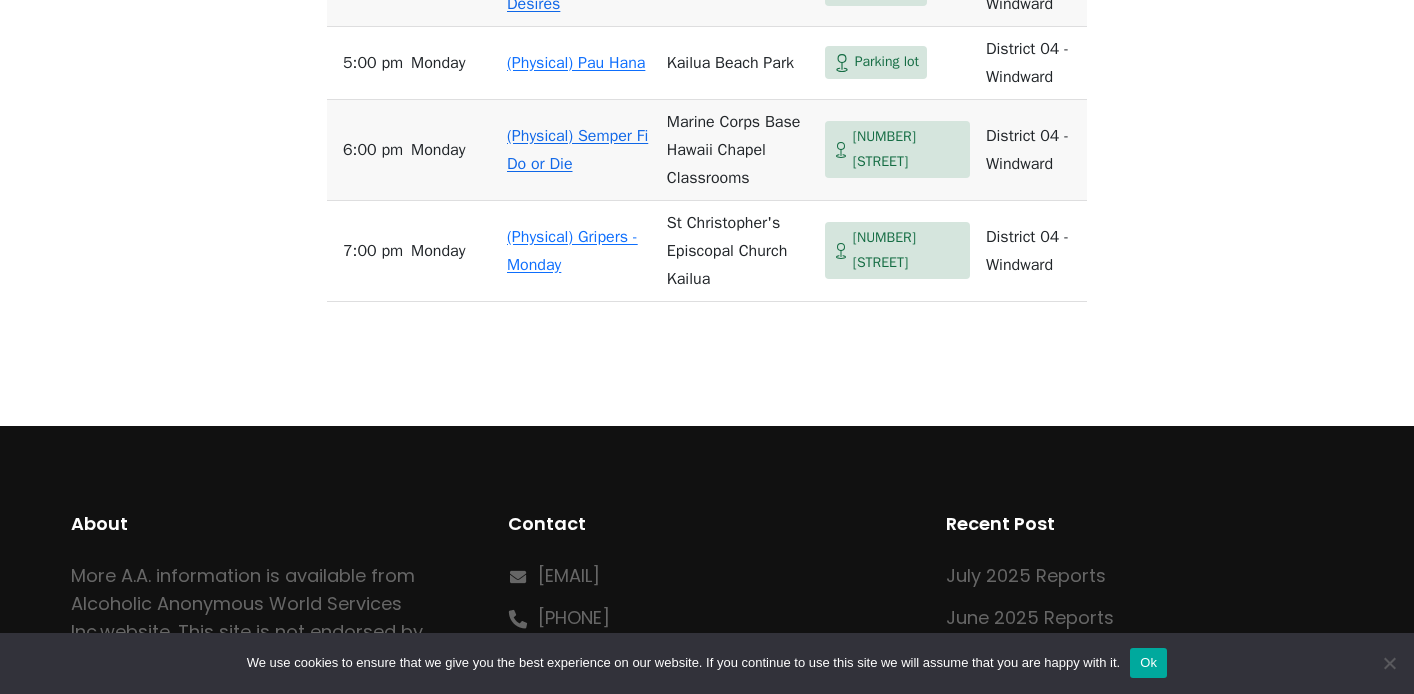 click on "(Physical) Semper Fi Do or Die" at bounding box center (577, 150) 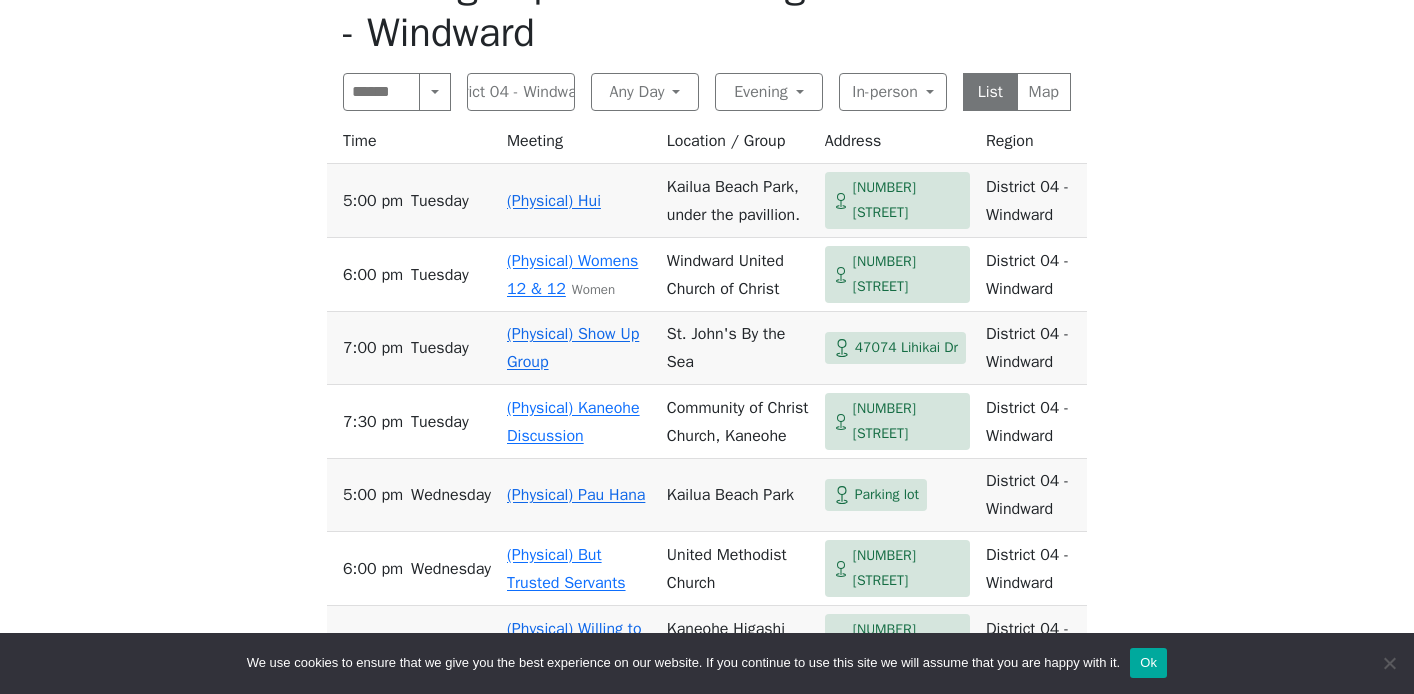 scroll, scrollTop: 703, scrollLeft: 0, axis: vertical 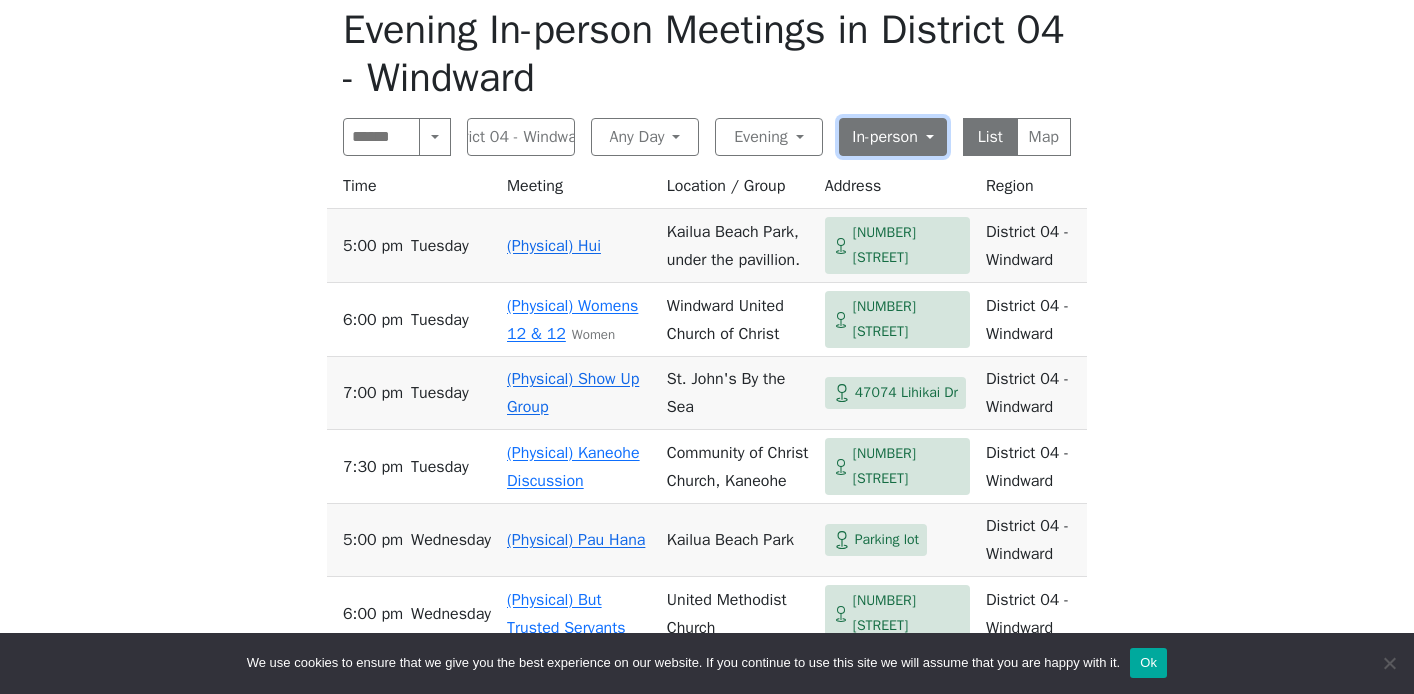 click on "In-person" at bounding box center (893, 137) 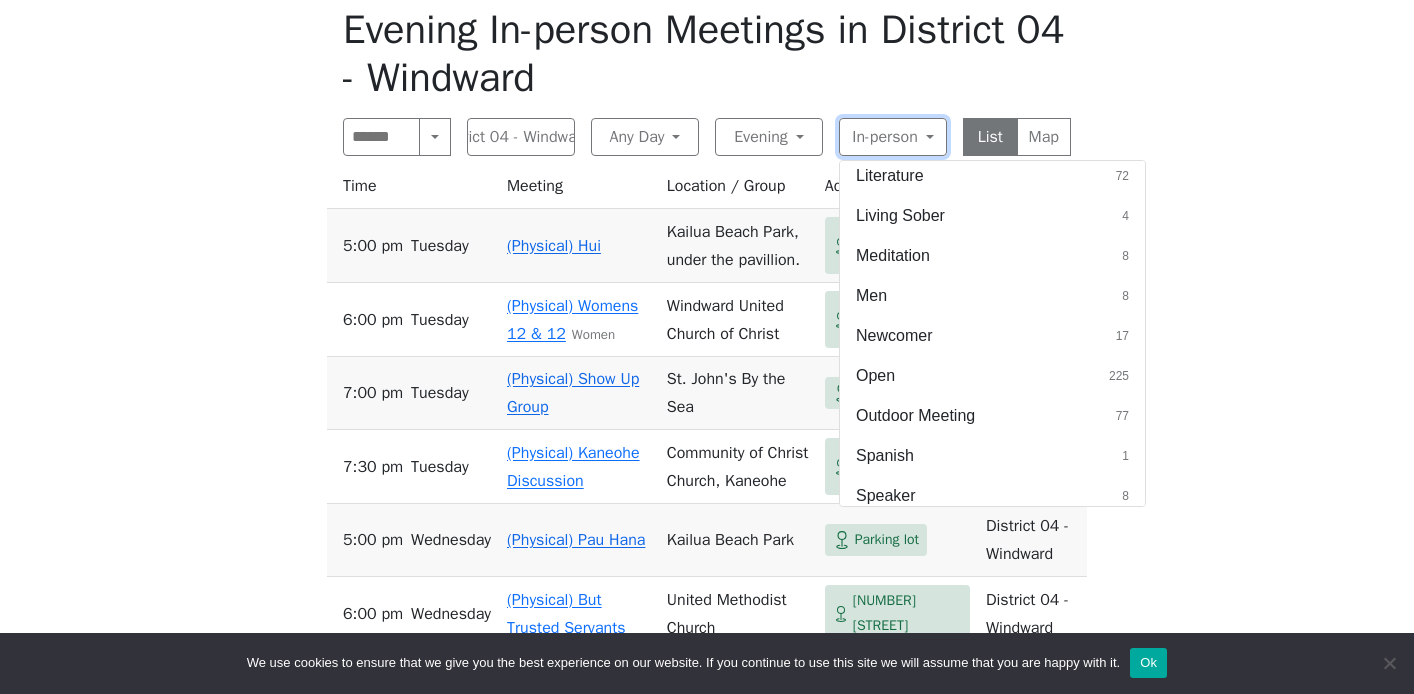 scroll, scrollTop: 632, scrollLeft: 0, axis: vertical 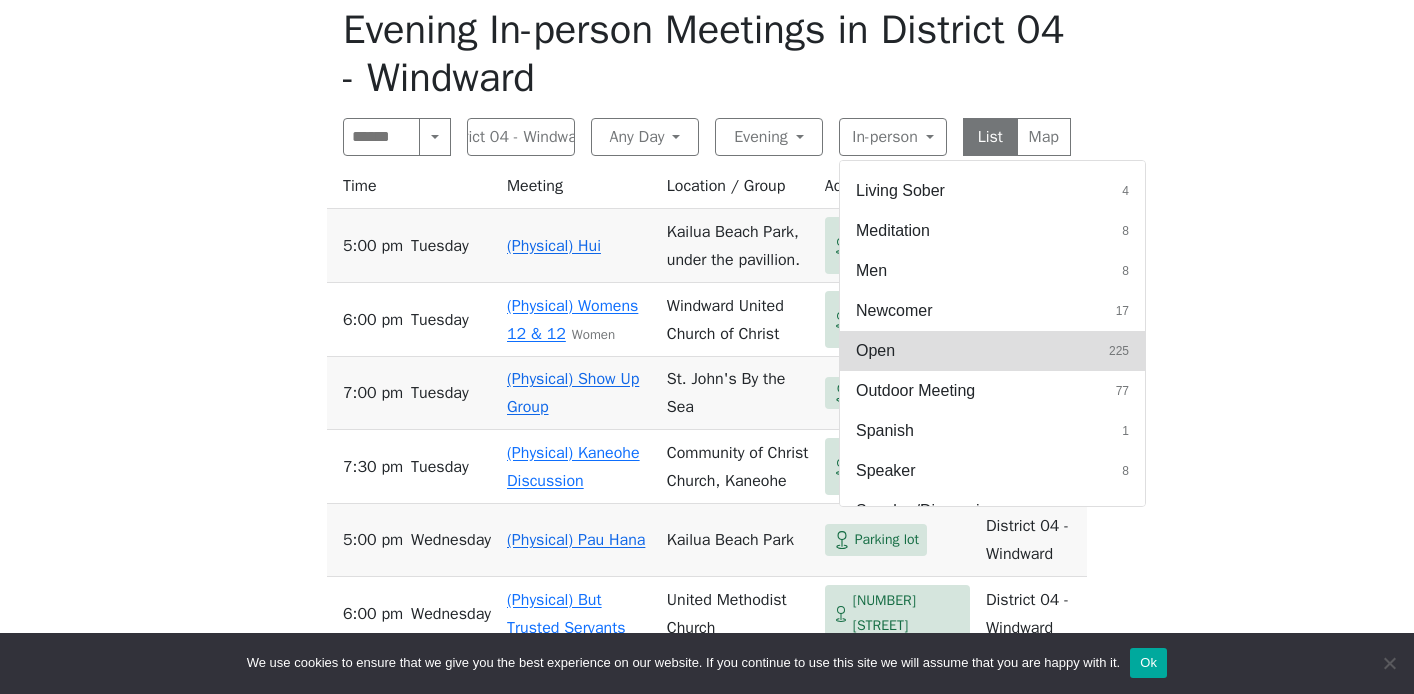 click on "Open 225" at bounding box center [992, 351] 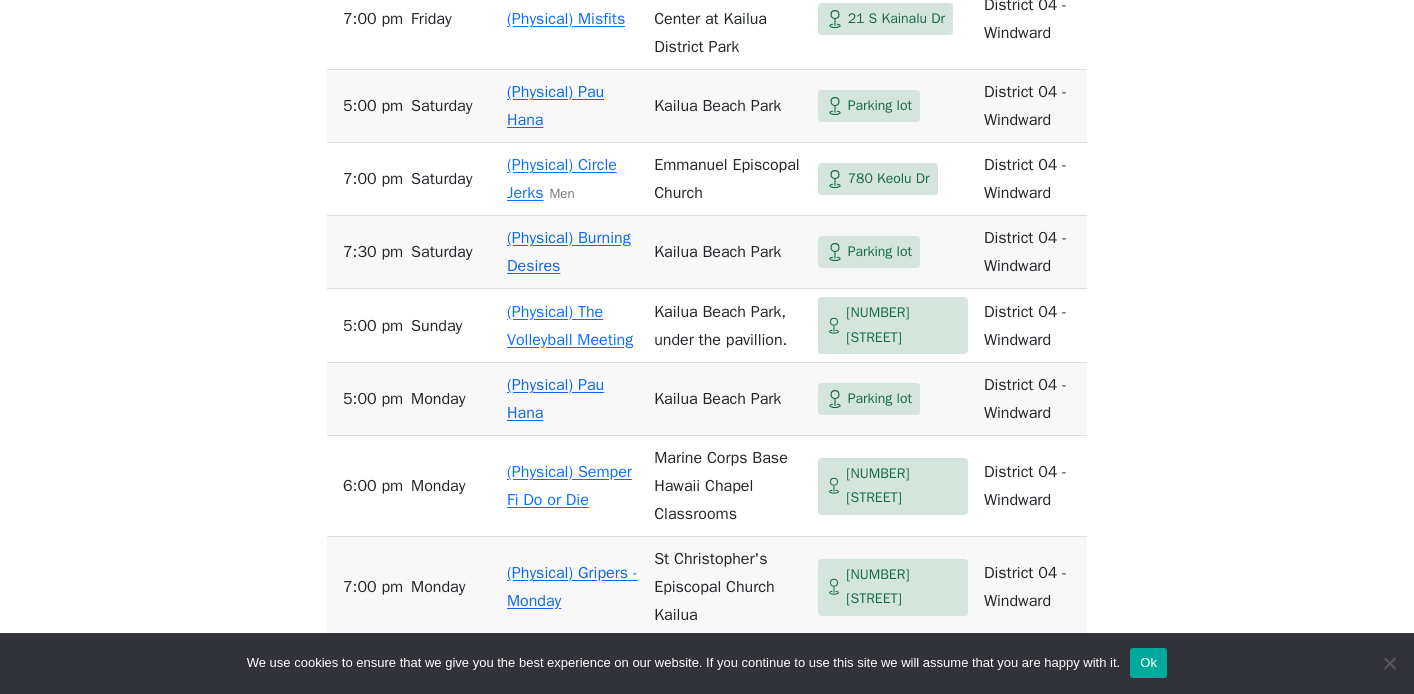 scroll, scrollTop: 1700, scrollLeft: 0, axis: vertical 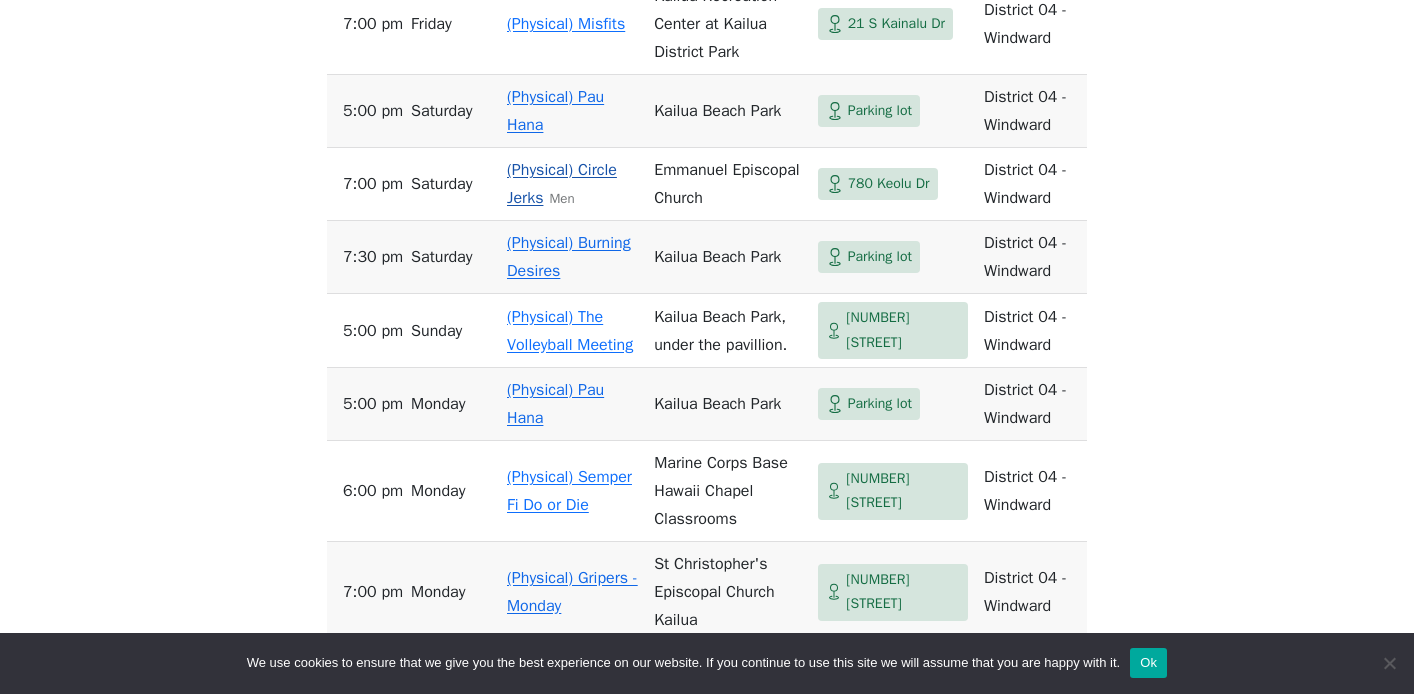 click on "(Physical) Circle Jerks" at bounding box center (562, 184) 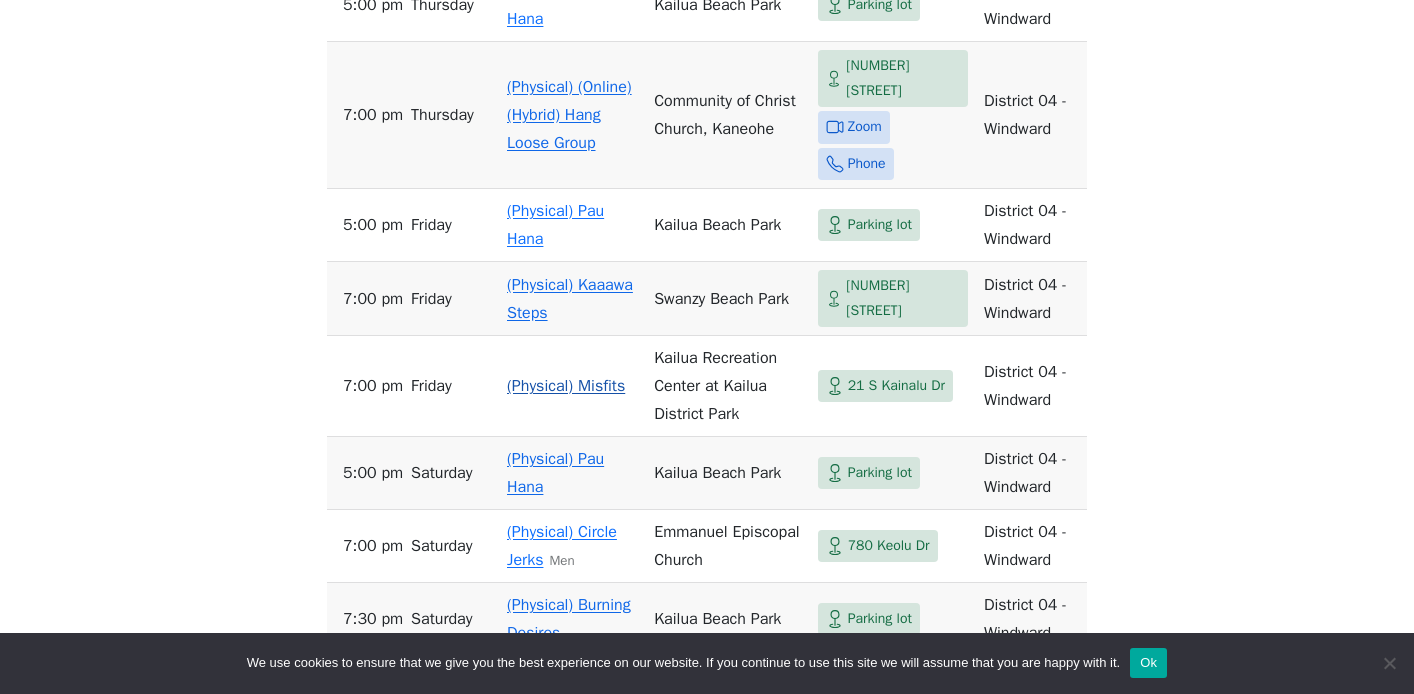 scroll, scrollTop: 1336, scrollLeft: 0, axis: vertical 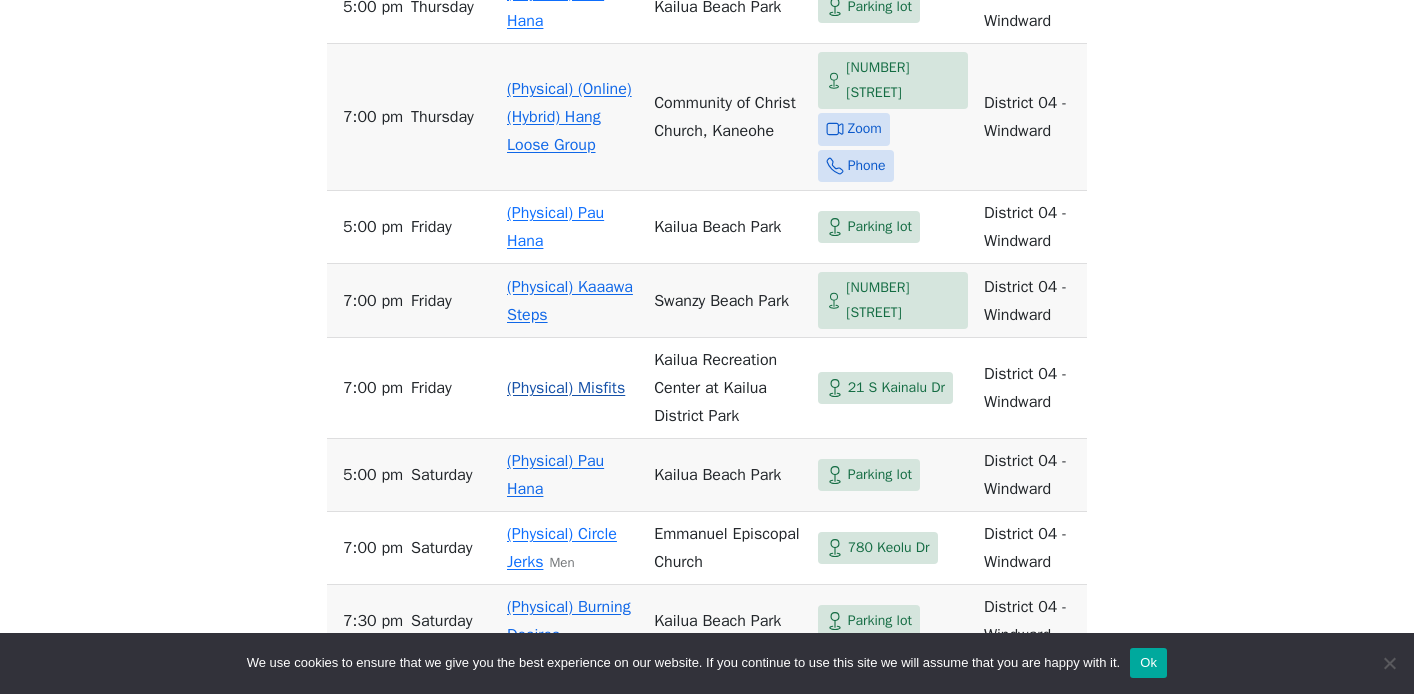 click on "(Physical) Misfits" at bounding box center [566, 388] 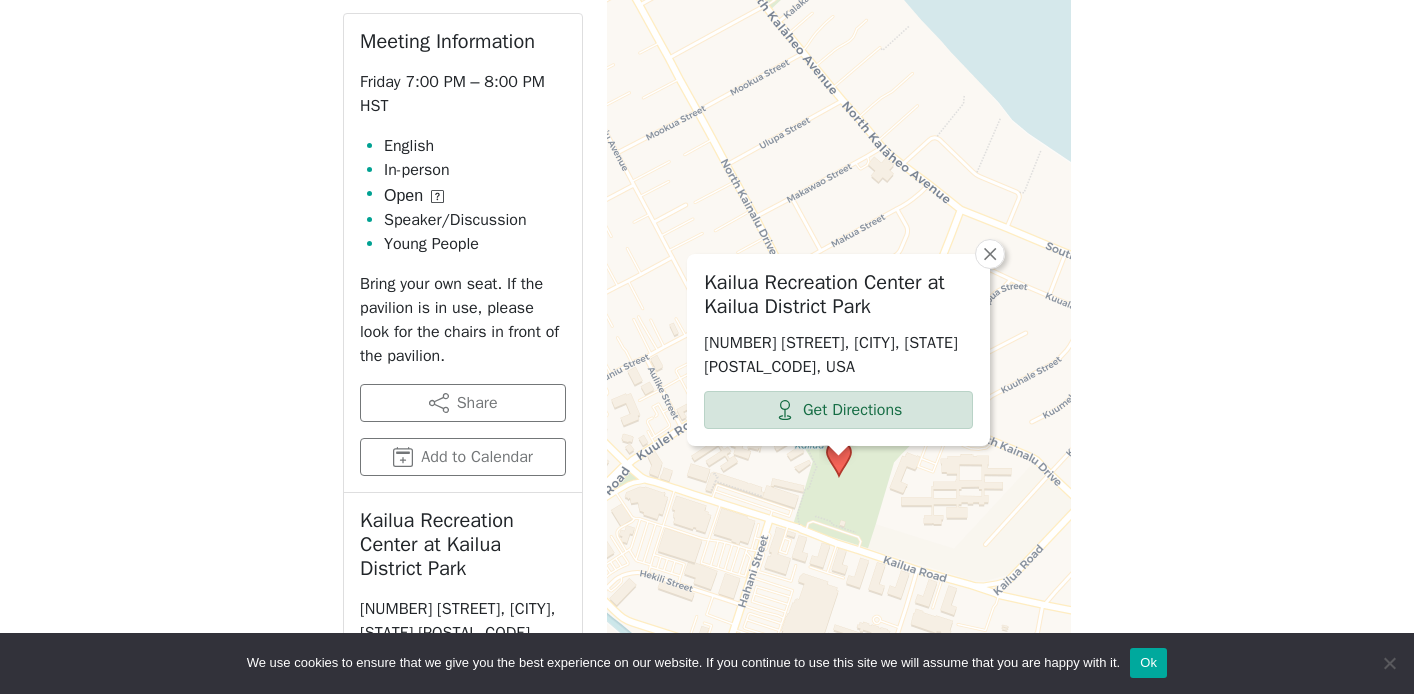 scroll, scrollTop: 846, scrollLeft: 0, axis: vertical 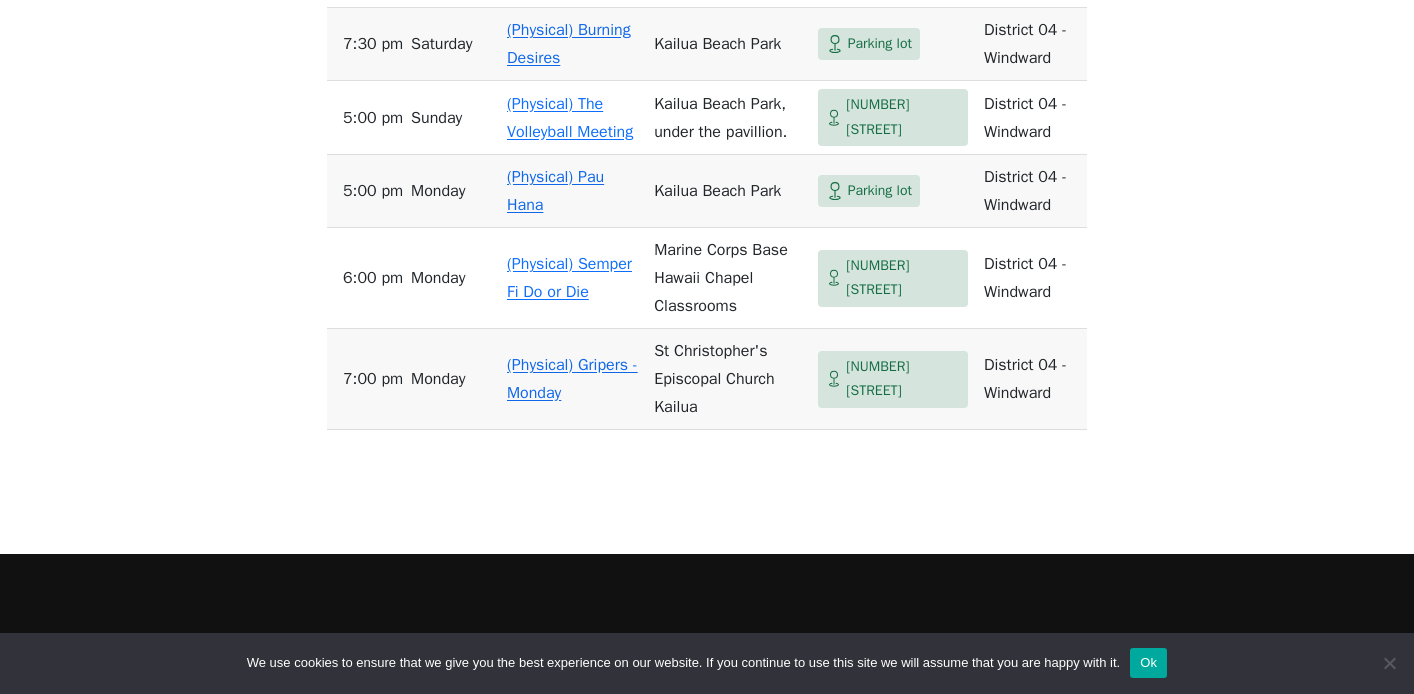 click on "If you know of a meeting listed here that NO LONGER MEETS, please call Central Office ([PHONE]) so we can remove it. To list a new meeting, submit an Add/Change Form under the Meetings drop-down menu.
Evening Open Meetings in District [NUMBER] - [LOCATION] Search Near Location Near Me District [NUMBER] - [LOCATION] Anywhere Cyberspace [NUMBER] District [NUMBER] - [LOCATION] [NUMBER] District [NUMBER] - [LOCATION] [NUMBER] District [NUMBER] - [LOCATION] [NUMBER] District [NUMBER] - [LOCATION] [NUMBER] District [NUMBER] - [LOCATION] [NUMBER] District [NUMBER] - [LOCATION] [NUMBER] Honolulu [NUMBER] Any Day Any Day Sunday [NUMBER] Monday [NUMBER] Tuesday [NUMBER] Wednesday [NUMBER] Thursday [NUMBER] Friday [NUMBER] Saturday [NUMBER] Evening Any Time Morning [NUMBER] Midday [NUMBER] Evening [NUMBER] Night [NUMBER] Open Any Type In-person [NUMBER] Online [NUMBER] 11th Step Meditation [NUMBER] 12 Steps & 12 Traditions [NUMBER] As Bill Sees It [NUMBER] Big Book [NUMBER] Birthday [NUMBER] Child-Friendly [NUMBER] Closed [NUMBER] Daily Reflections [NUMBER] Discussion [NUMBER] English [NUMBER] Grapevine [NUMBER] LGBTQ [NUMBER] Literature [NUMBER] Living Sober [NUMBER] Meditation [NUMBER] Men [NUMBER] Newcomer [NUMBER] Open [NUMBER] Outdoor Meeting [NUMBER] Spanish [NUMBER] Speaker" at bounding box center [707, -448] 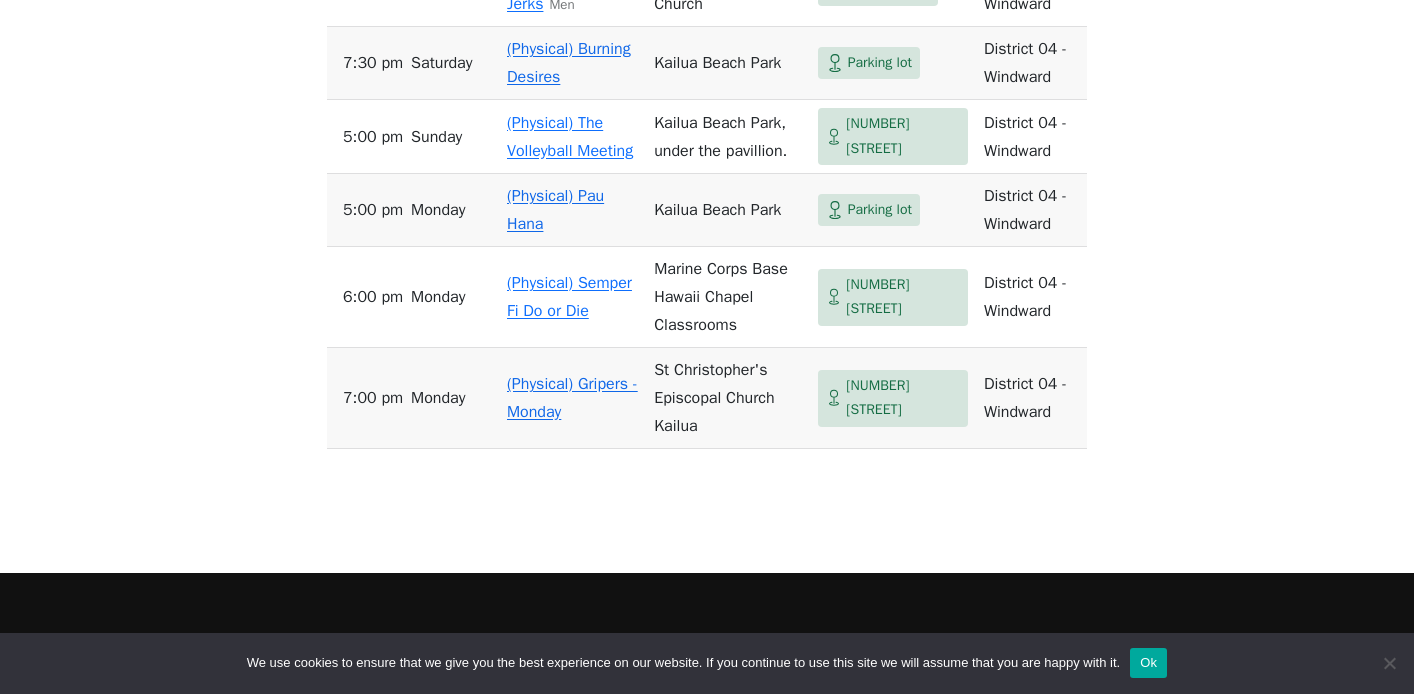 scroll, scrollTop: 1895, scrollLeft: 0, axis: vertical 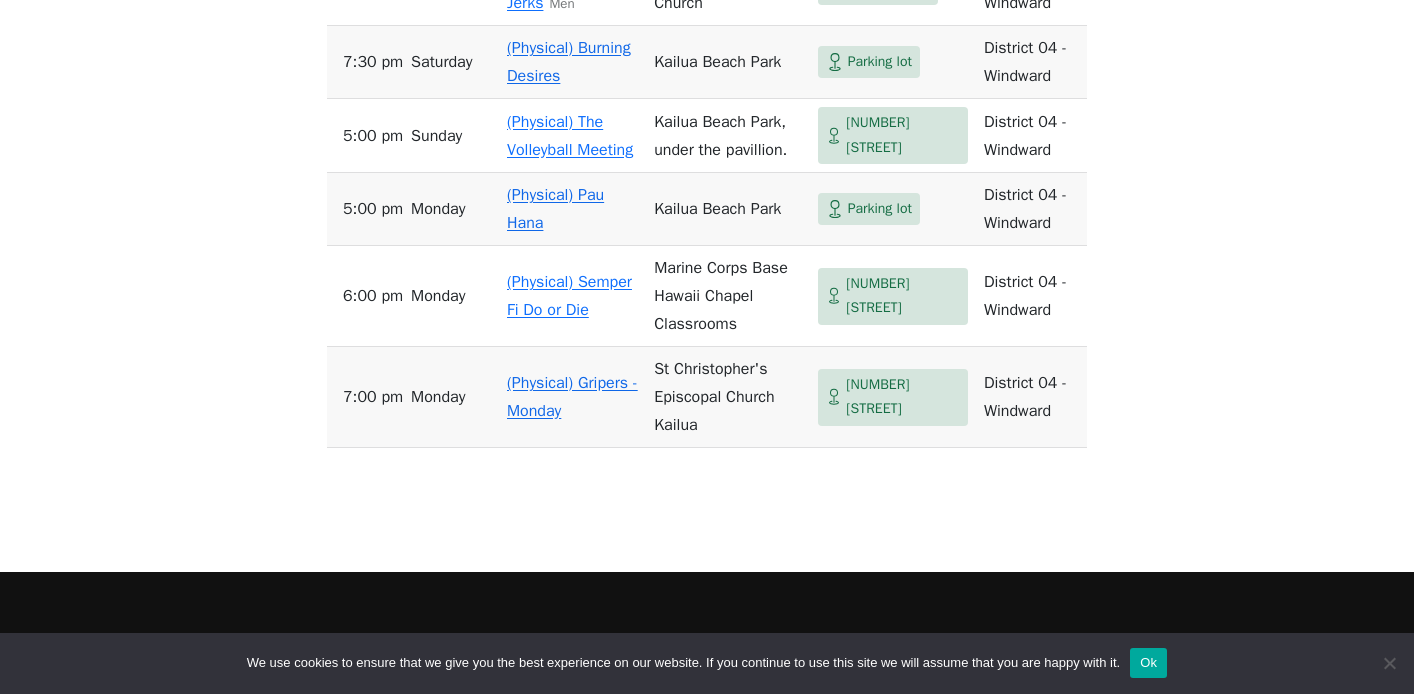 click on "If you know of a meeting listed here that NO LONGER MEETS, please call Central Office ([PHONE]) so we can remove it. To list a new meeting, submit an Add/Change Form under the Meetings drop-down menu.
Evening Open Meetings in District [NUMBER] - [LOCATION] Search Near Location Near Me District [NUMBER] - [LOCATION] Anywhere Cyberspace [NUMBER] District [NUMBER] - [LOCATION] [NUMBER] District [NUMBER] - [LOCATION] [NUMBER] District [NUMBER] - [LOCATION] [NUMBER] District [NUMBER] - [LOCATION] [NUMBER] District [NUMBER] - [LOCATION] [NUMBER] District [NUMBER] - [LOCATION] [NUMBER] Honolulu [NUMBER] Any Day Any Day Sunday [NUMBER] Monday [NUMBER] Tuesday [NUMBER] Wednesday [NUMBER] Thursday [NUMBER] Friday [NUMBER] Saturday [NUMBER] Evening Any Time Morning [NUMBER] Midday [NUMBER] Evening [NUMBER] Night [NUMBER] Open Any Type In-person [NUMBER] Online [NUMBER] 11th Step Meditation [NUMBER] 12 Steps & 12 Traditions [NUMBER] As Bill Sees It [NUMBER] Big Book [NUMBER] Birthday [NUMBER] Child-Friendly [NUMBER] Closed [NUMBER] Daily Reflections [NUMBER] Discussion [NUMBER] English [NUMBER] Grapevine [NUMBER] LGBTQ [NUMBER] Literature [NUMBER] Living Sober [NUMBER] Meditation [NUMBER] Men [NUMBER] Newcomer [NUMBER] Open [NUMBER] Outdoor Meeting [NUMBER] Spanish [NUMBER] Speaker" at bounding box center (707, -430) 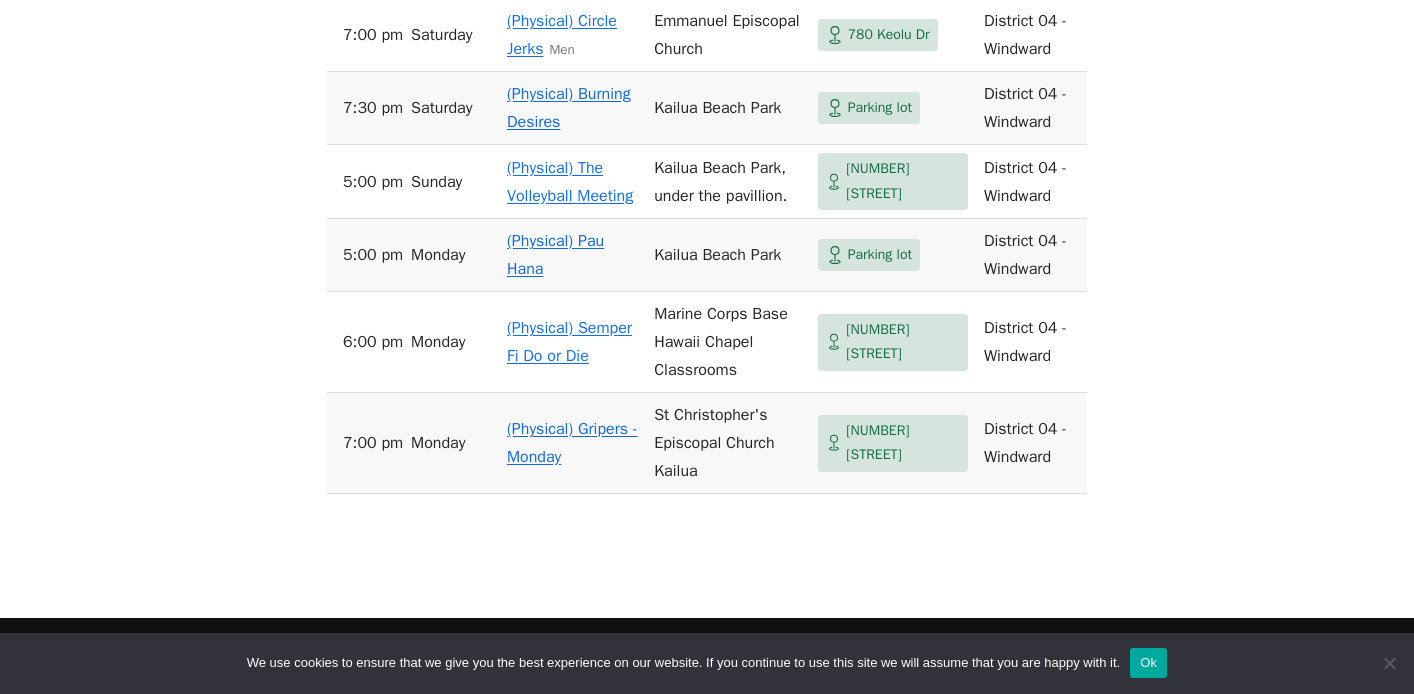 scroll, scrollTop: 1851, scrollLeft: 0, axis: vertical 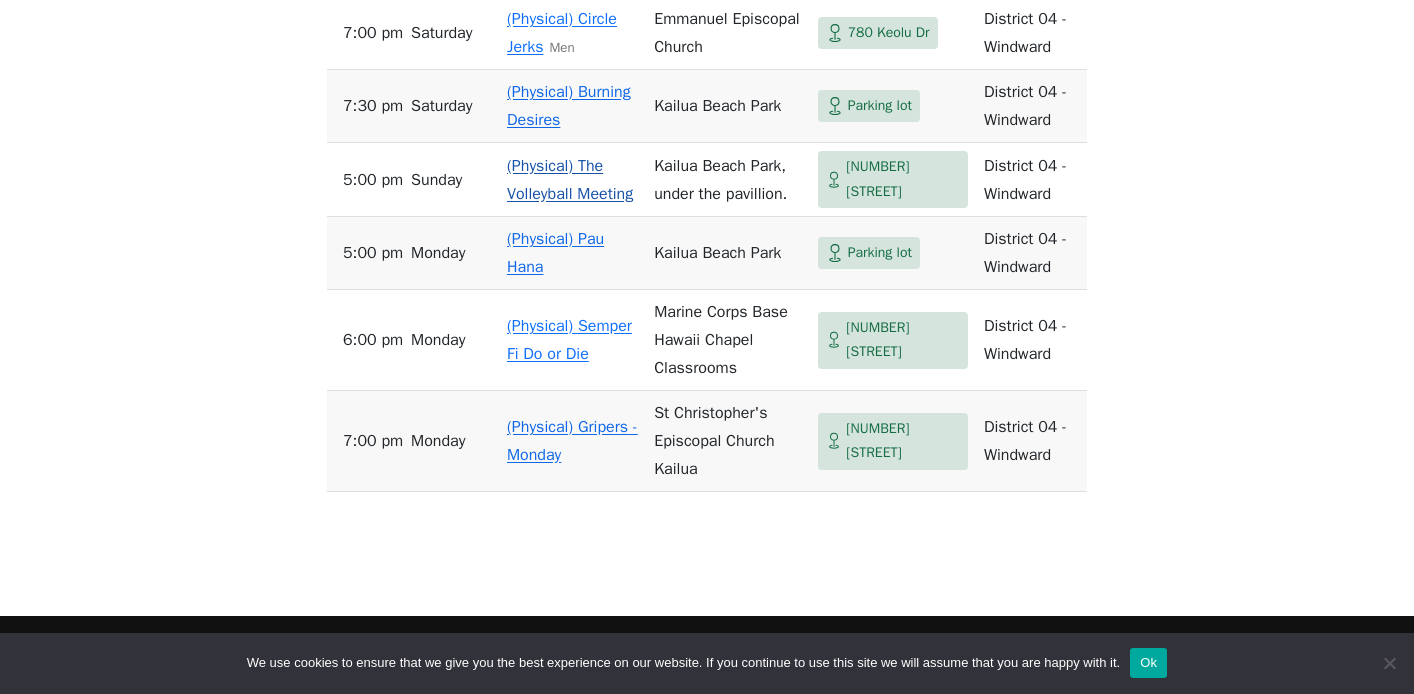 click on "(Physical) The Volleyball Meeting" at bounding box center [572, 180] 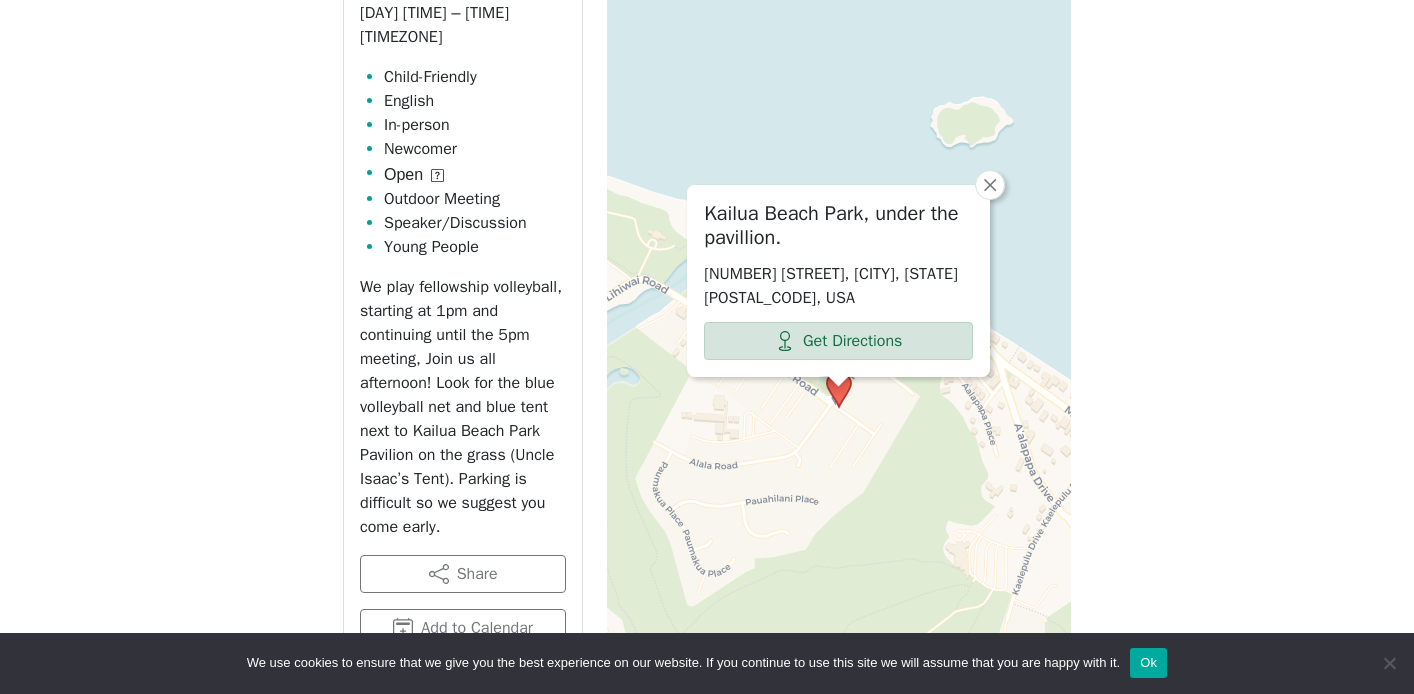 scroll, scrollTop: 923, scrollLeft: 0, axis: vertical 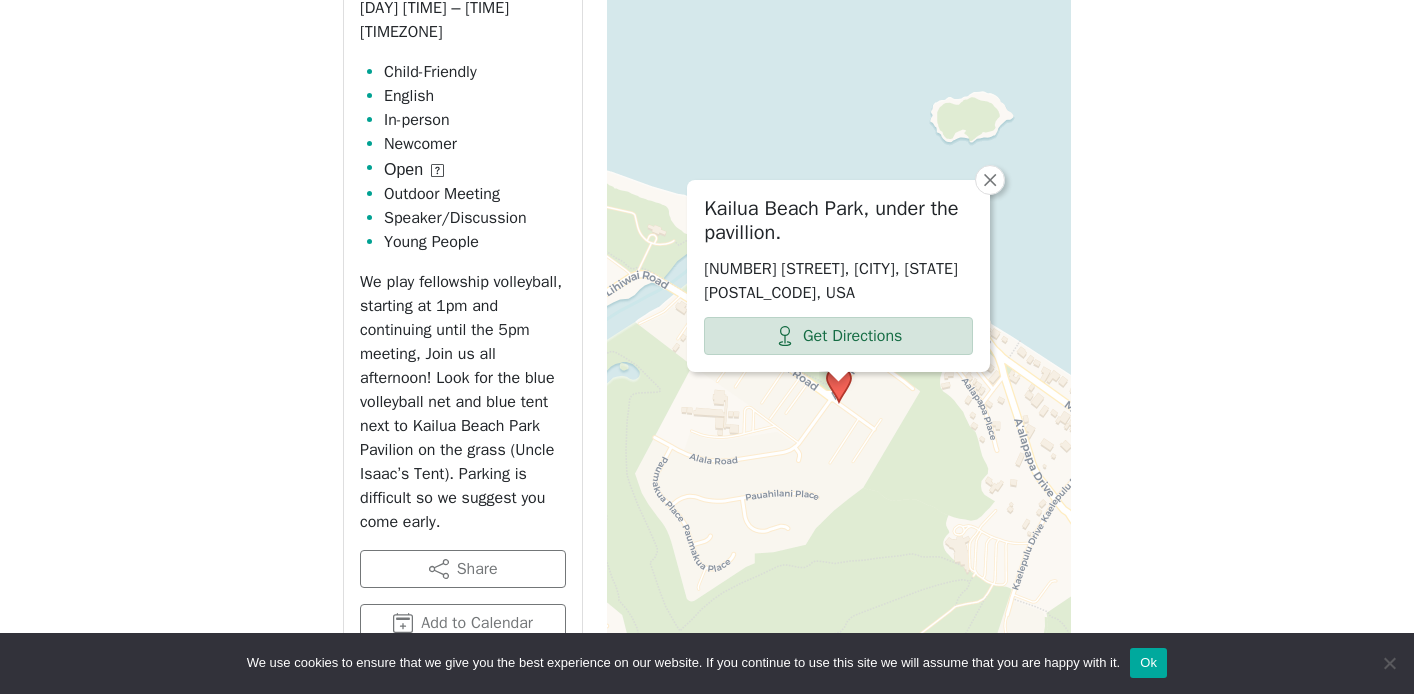 click on "If you know of a meeting listed here that NO LONGER MEETS, please call Central Office ([PHONE]) so we can remove it. To list a new meeting, submit an Add/Change Form under the Meetings drop-down menu.
(Physical) The Volleyball Meeting Back to Meetings Get Directions Meeting Information Sunday [TIME] – [TIME] [TIMEZONE] Child-Friendly English In-person Newcomer Open Outdoor Meeting Speaker/Discussion Young People We play fellowship volleyball, starting at 1pm and continuing until the 5pm meeting, Join us all afternoon! Look for the blue volleyball net and blue tent next to Kailua Beach Park Pavilion on the grass (Uncle Isaac’s Tent). Parking is difficult so we suggest you come early. Share Add to Calendar Kailua Beach Park, under the pavillion. [NUMBER] [STREET], [CITY], [STATE] [POSTAL_CODE], USA District [NUMBER] - [LOCATION] Monday [TIME] (Physical) TYG Tuesday [TIME] (Physical) TYG [TIME] (Physical) Hui Wednesday [TIME] (Physical) TYG Thursday [TIME] (Physical) TYG Friday [TIME] (Physical) TYG Saturday [TIME] ×" at bounding box center [707, 771] 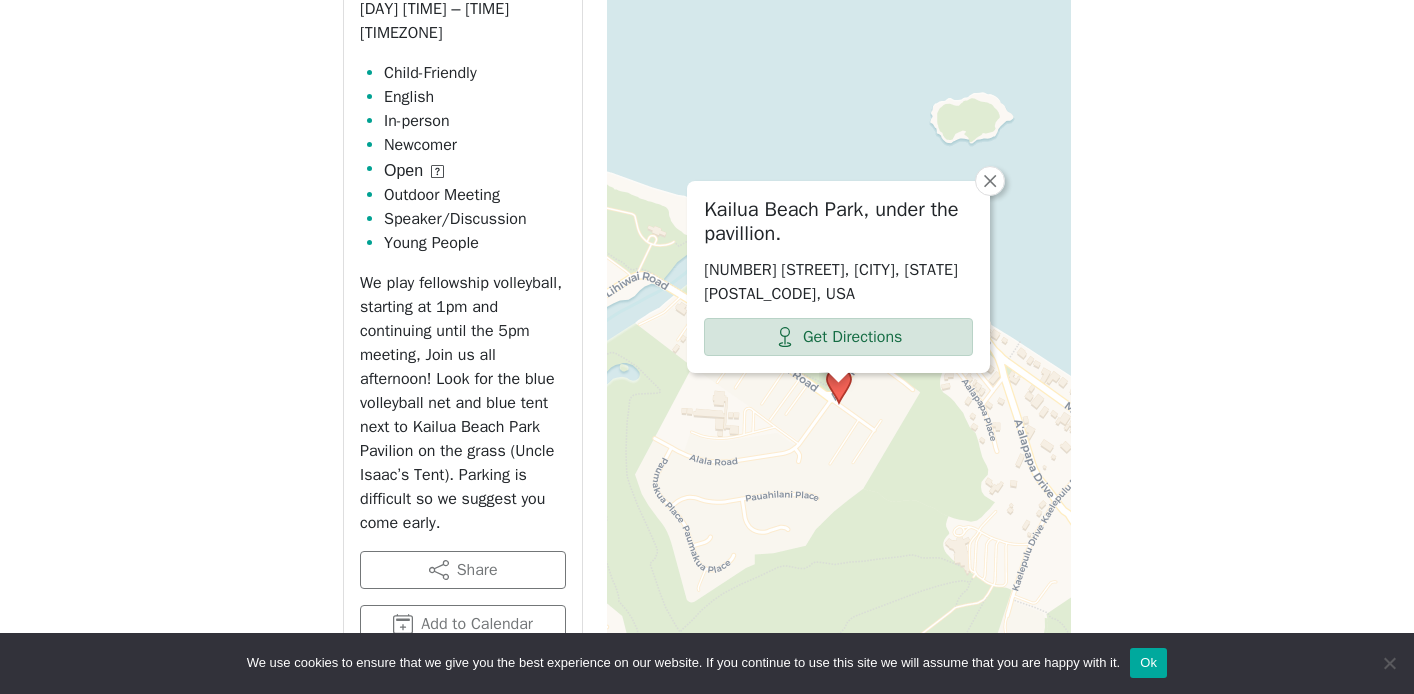 scroll, scrollTop: 940, scrollLeft: 0, axis: vertical 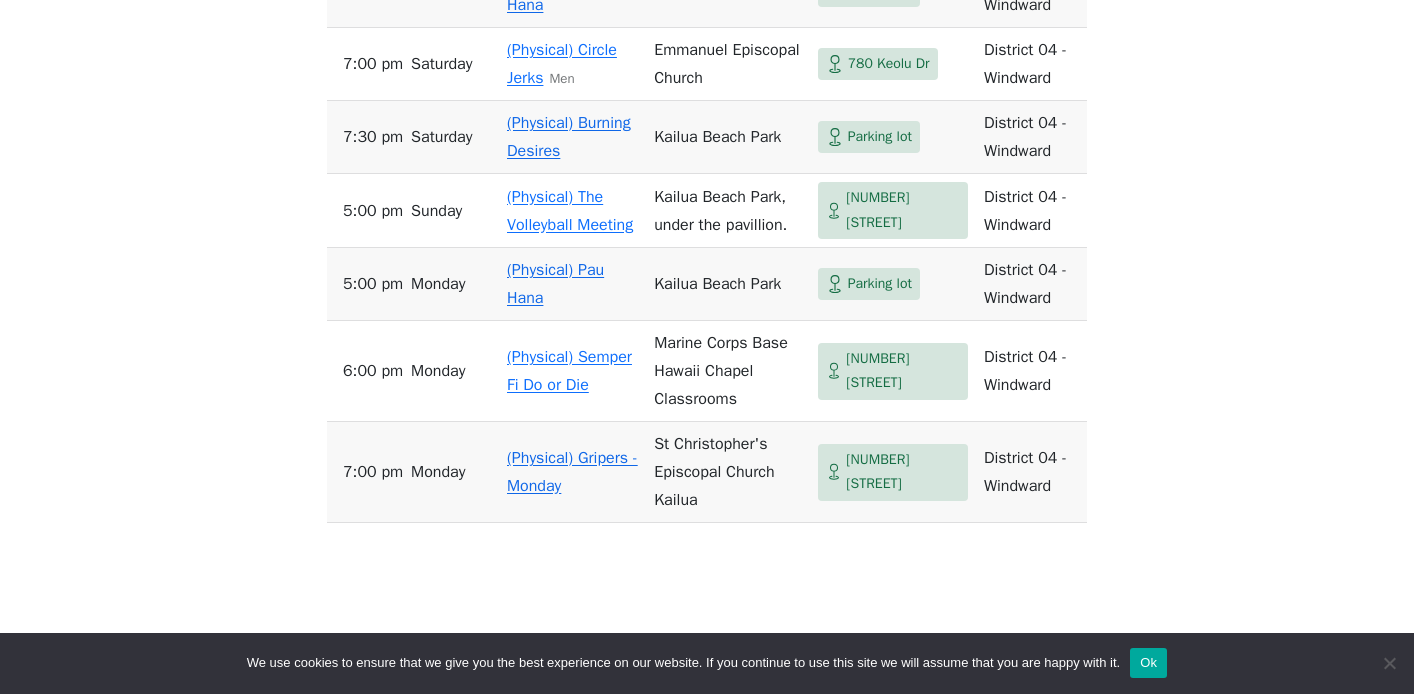 click on "(Physical) Burning Desires" at bounding box center [569, 137] 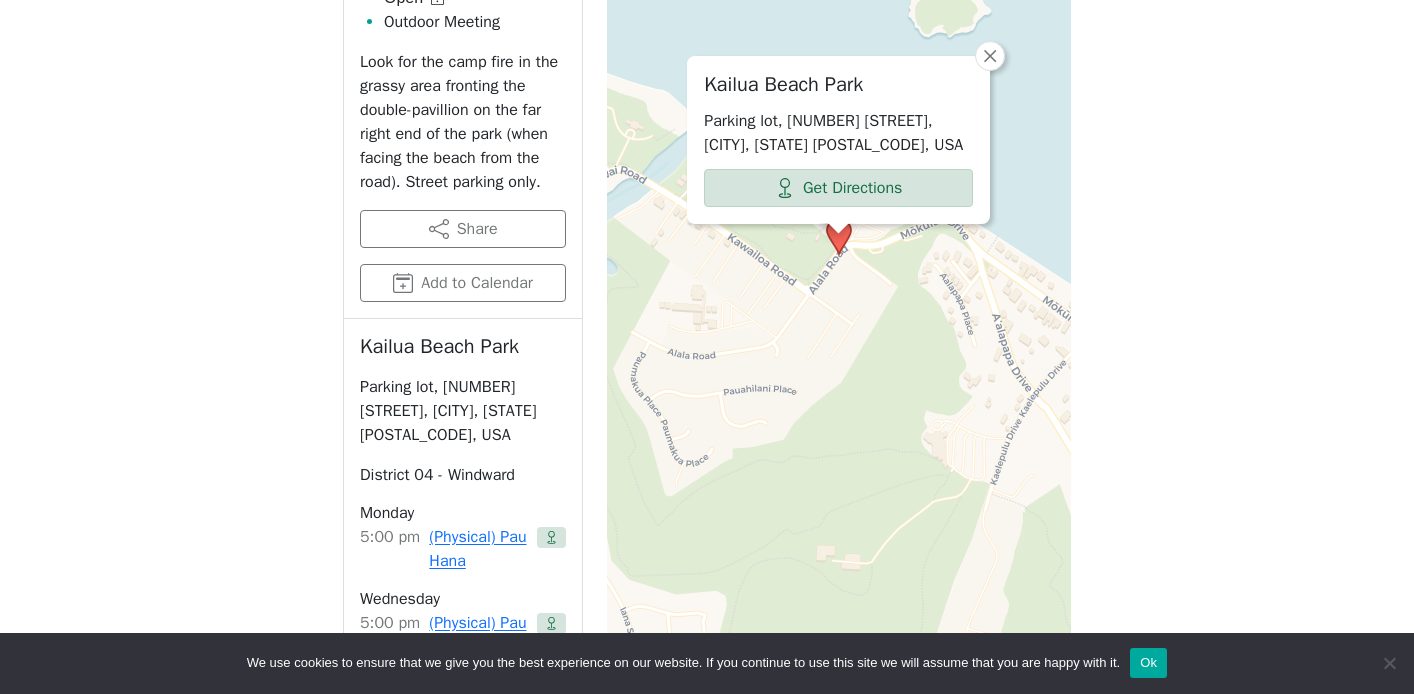 scroll, scrollTop: 1129, scrollLeft: 0, axis: vertical 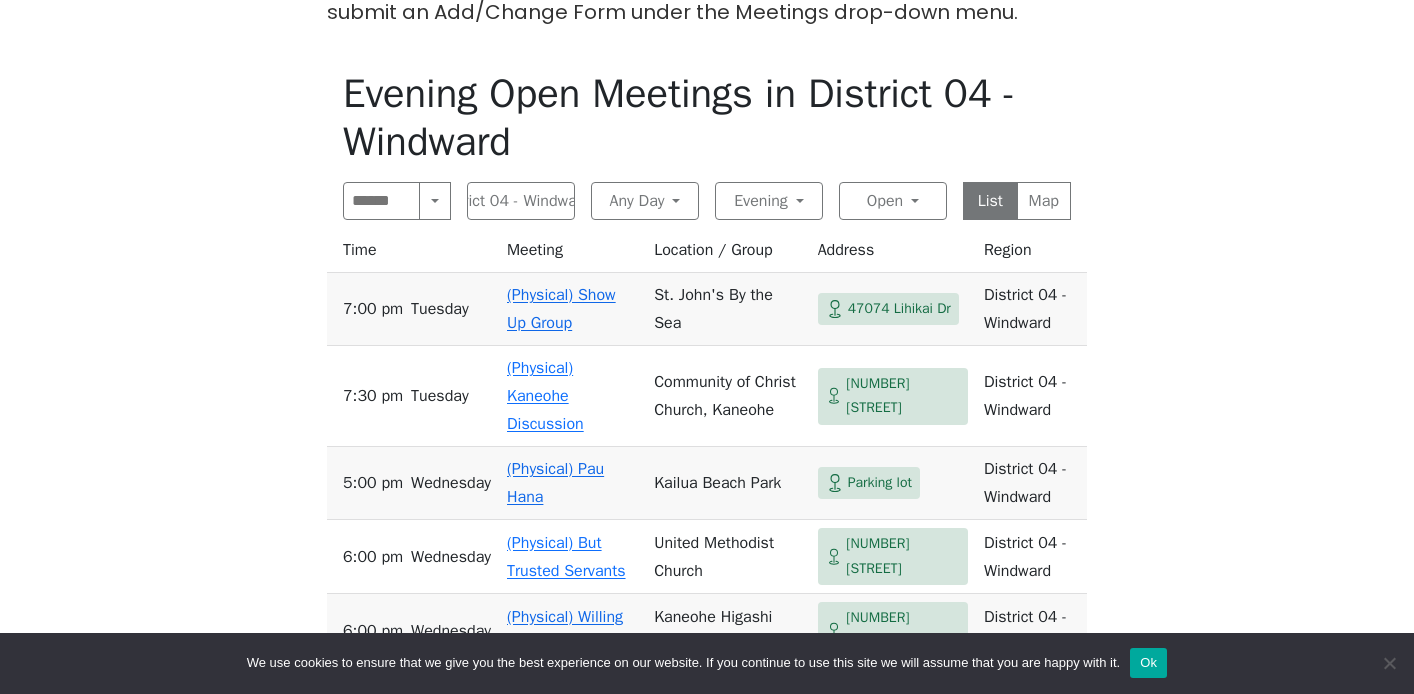 click on "If you know of a meeting listed here that NO LONGER MEETS, please call Central Office ([PHONE]) so we can remove it. To list a new meeting, submit an Add/Change Form under the Meetings drop-down menu.
Evening Open Meetings in District [NUMBER] - [LOCATION] Search Near Location Near Me District [NUMBER] - [LOCATION] Anywhere Cyberspace [NUMBER] District [NUMBER] - [LOCATION] [NUMBER] District [NUMBER] - [LOCATION] [NUMBER] District [NUMBER] - [LOCATION] [NUMBER] District [NUMBER] - [LOCATION] [NUMBER] District [NUMBER] - [LOCATION] [NUMBER] District [NUMBER] - [LOCATION] [NUMBER] Honolulu [NUMBER] Any Day Any Day Sunday [NUMBER] Monday [NUMBER] Tuesday [NUMBER] Wednesday [NUMBER] Thursday [NUMBER] Friday [NUMBER] Saturday [NUMBER] Evening Any Time Morning [NUMBER] Midday [NUMBER] Evening [NUMBER] Night [NUMBER] Open Any Type In-person [NUMBER] Online [NUMBER] 11th Step Meditation [NUMBER] 12 Steps & 12 Traditions [NUMBER] As Bill Sees It [NUMBER] Big Book [NUMBER] Birthday [NUMBER] Child-Friendly [NUMBER] Closed [NUMBER] Daily Reflections [NUMBER] Discussion [NUMBER] English [NUMBER] Grapevine [NUMBER] LGBTQ [NUMBER] Literature [NUMBER] Living Sober [NUMBER] Meditation [NUMBER] Men [NUMBER] Newcomer [NUMBER] Open [NUMBER] Outdoor Meeting [NUMBER] Spanish [NUMBER] Speaker" at bounding box center [707, 826] 